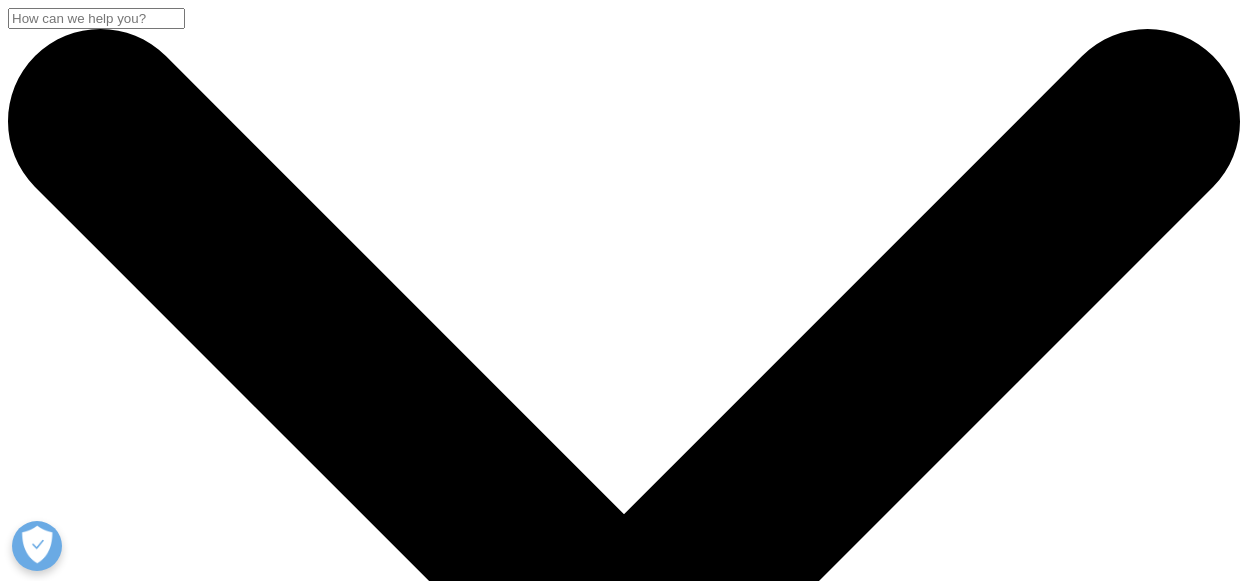 scroll, scrollTop: 1446, scrollLeft: 0, axis: vertical 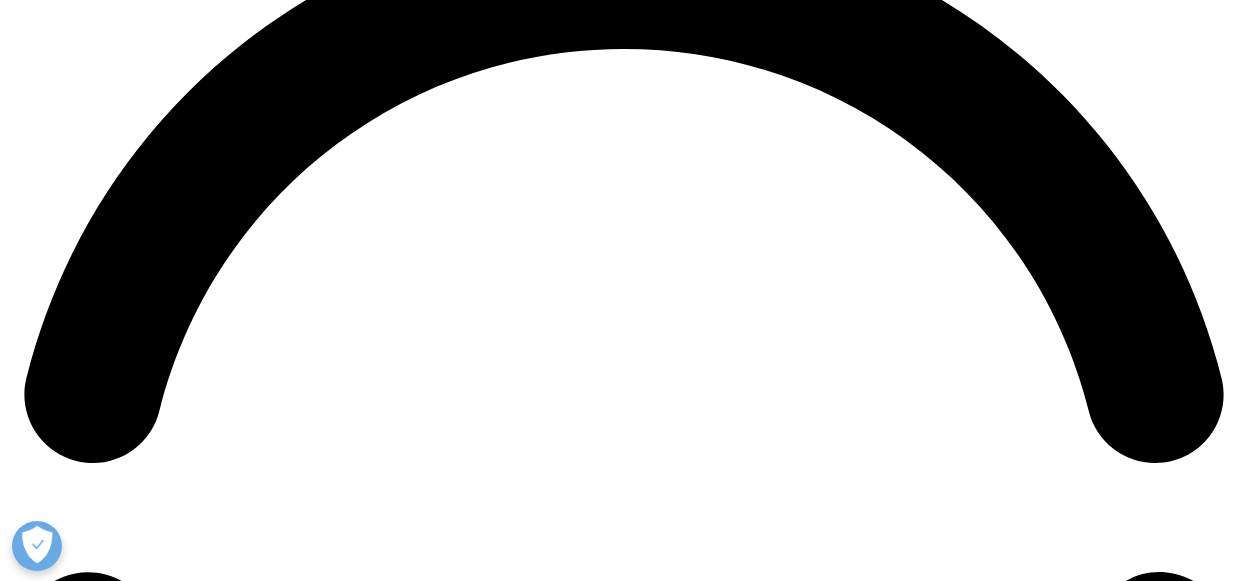 click on "You may also be interested in
Institute Report
Key Access Pathways and Bottlenecks for Medicines in LMICs
Prev" at bounding box center (624, 28624) 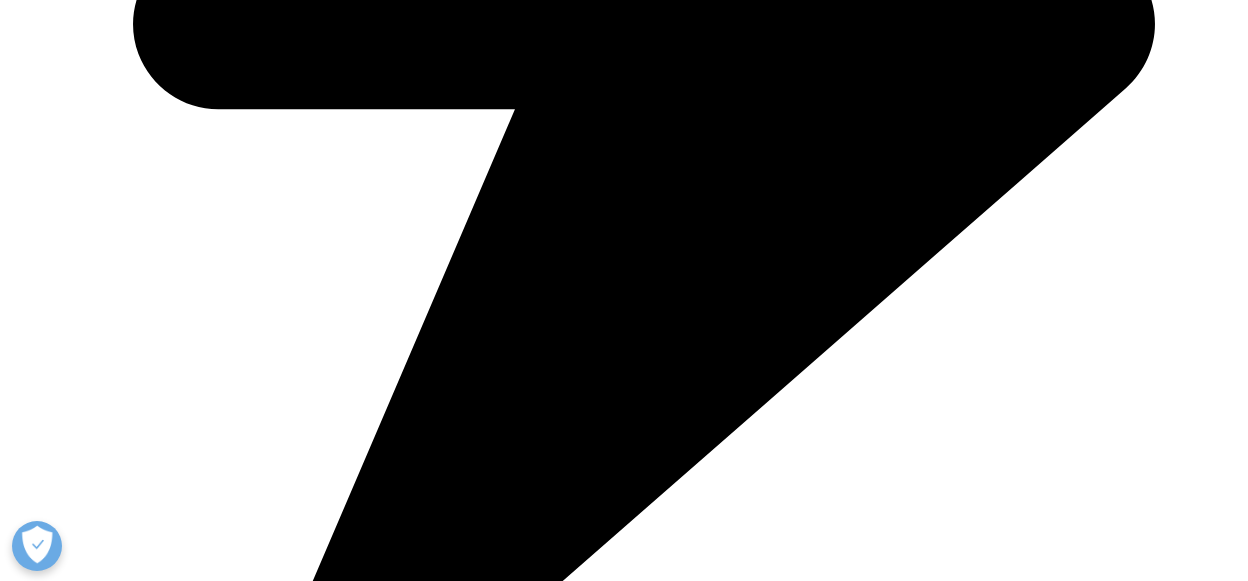scroll, scrollTop: 2599, scrollLeft: 0, axis: vertical 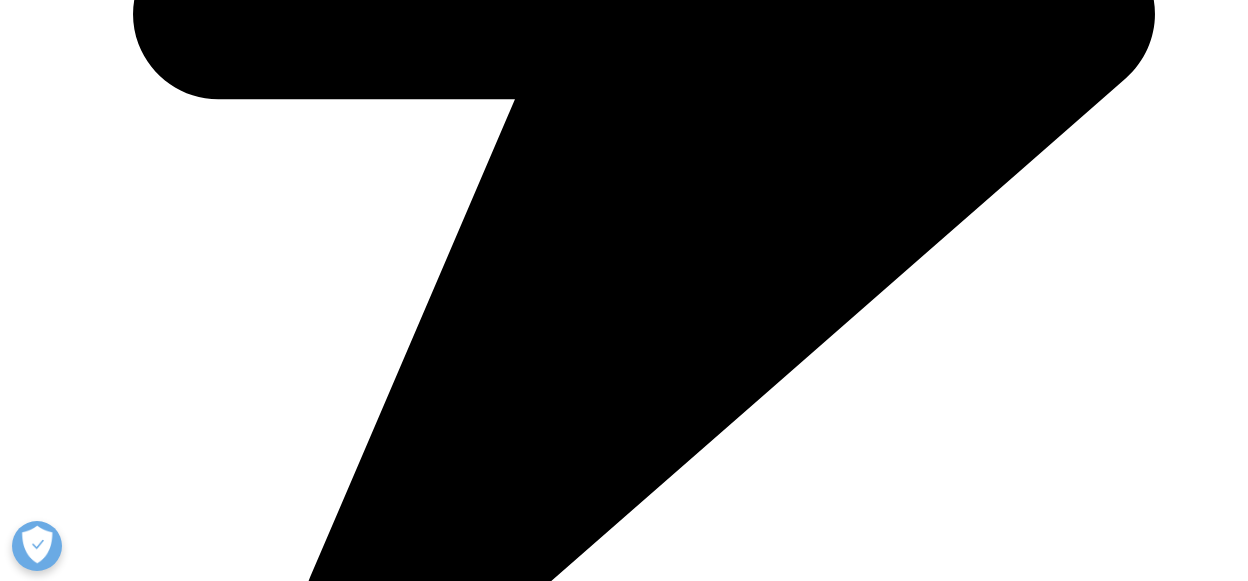drag, startPoint x: 0, startPoint y: 0, endPoint x: 690, endPoint y: 297, distance: 751.205 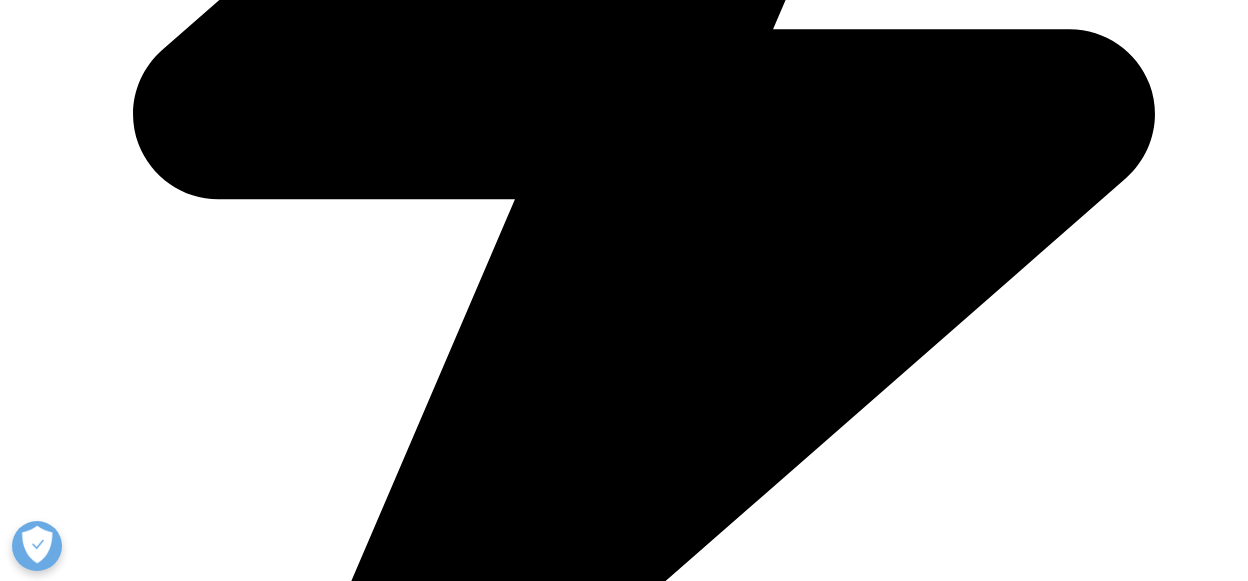 scroll, scrollTop: 2498, scrollLeft: 0, axis: vertical 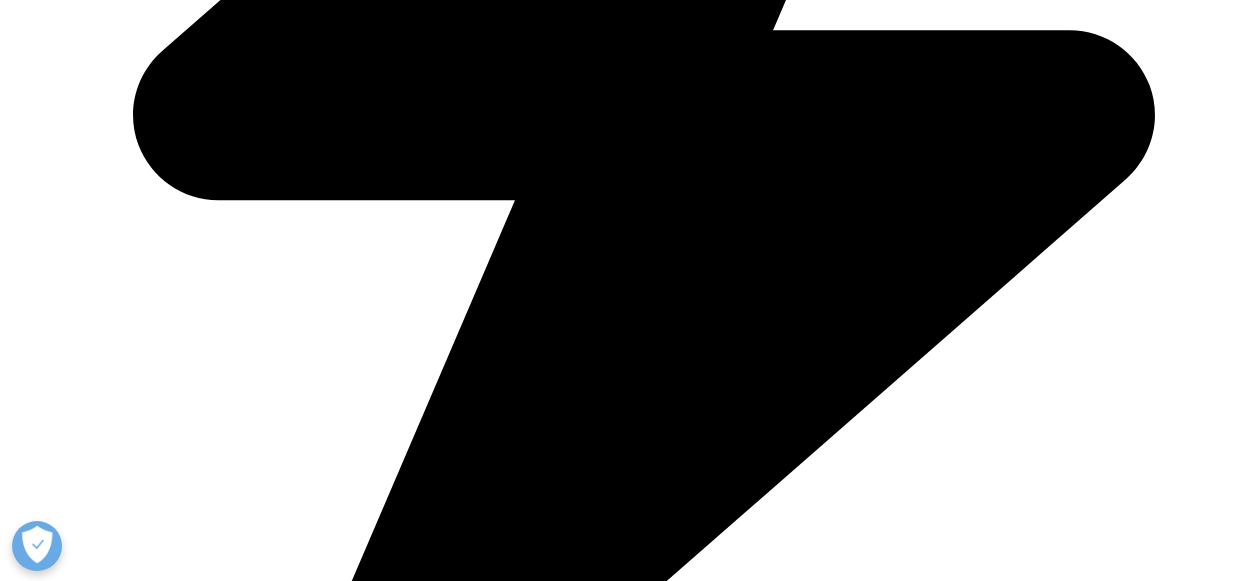 click on "Next" at bounding box center (624, 21706) 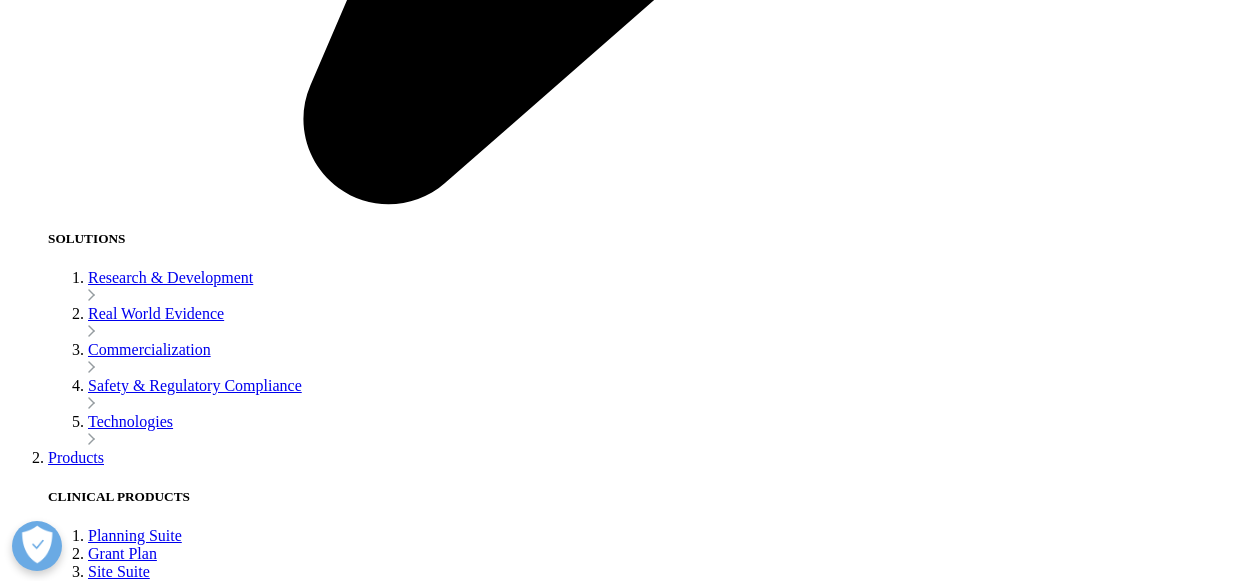 scroll, scrollTop: 3095, scrollLeft: 0, axis: vertical 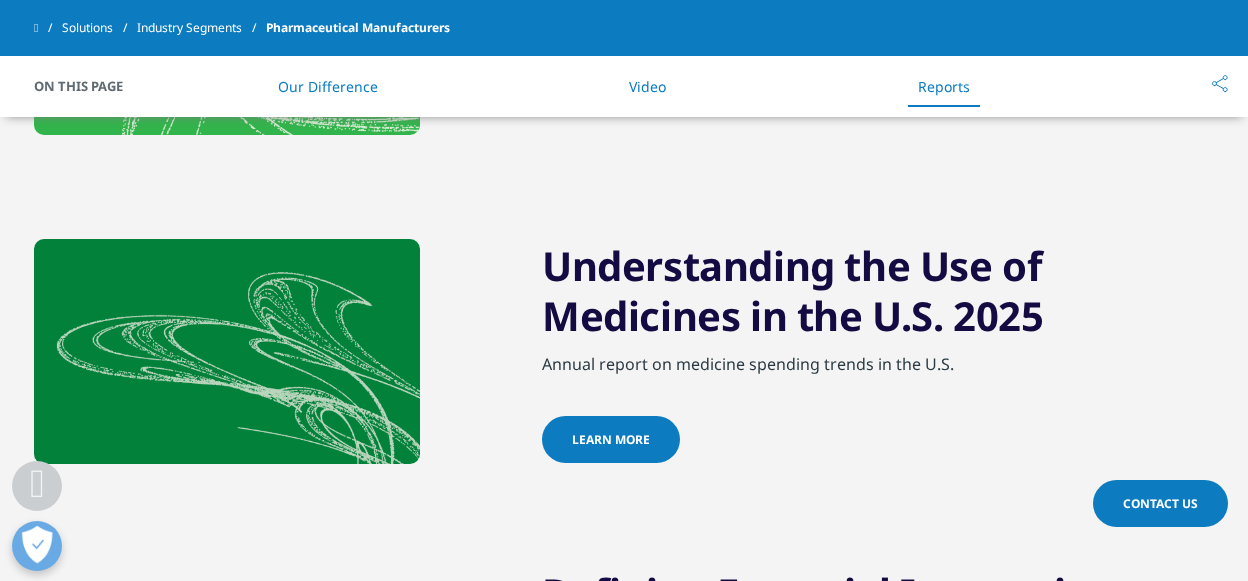 click on "Understanding the Use of Medicines in the U.S. 2025" at bounding box center [878, 296] 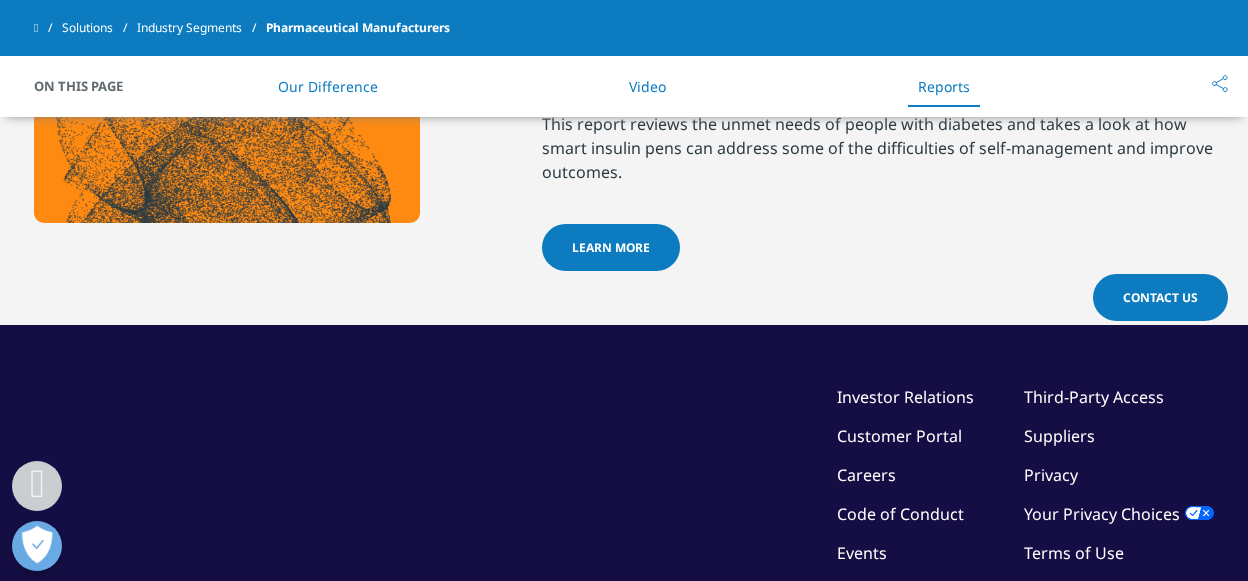 scroll, scrollTop: 3325, scrollLeft: 0, axis: vertical 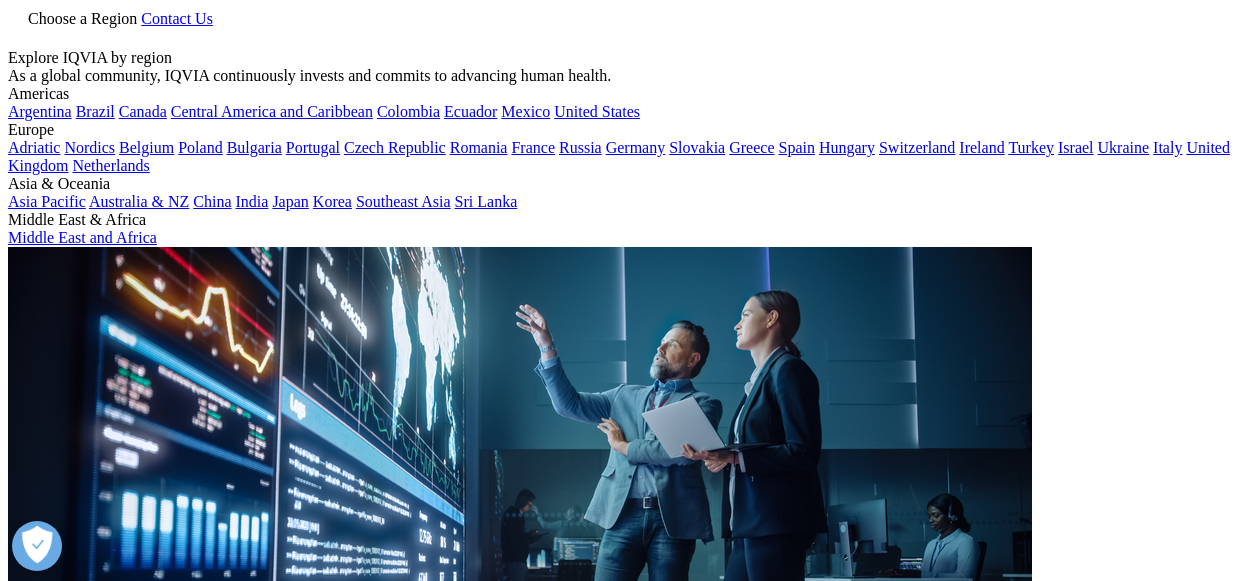 click at bounding box center (16, 39) 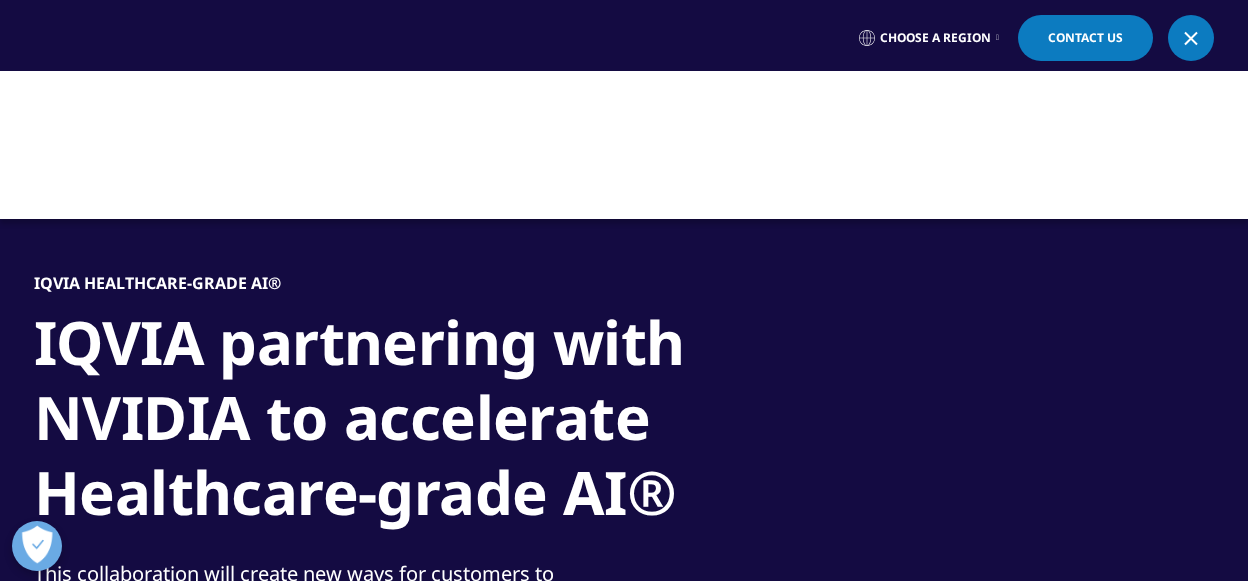 click at bounding box center (624, 145) 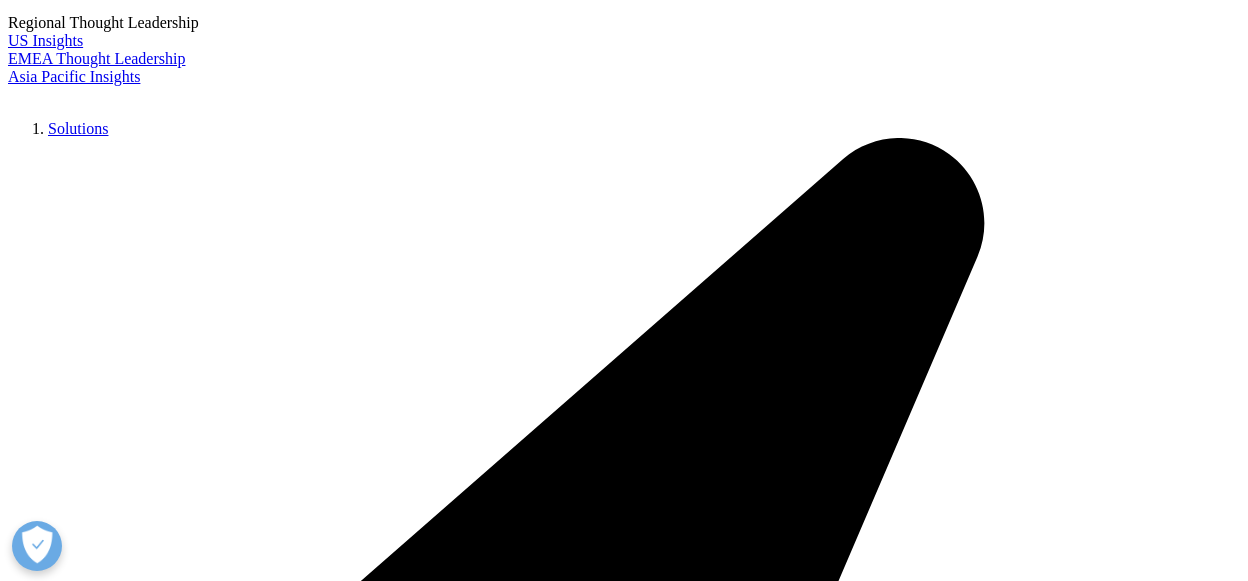 scroll, scrollTop: 0, scrollLeft: 0, axis: both 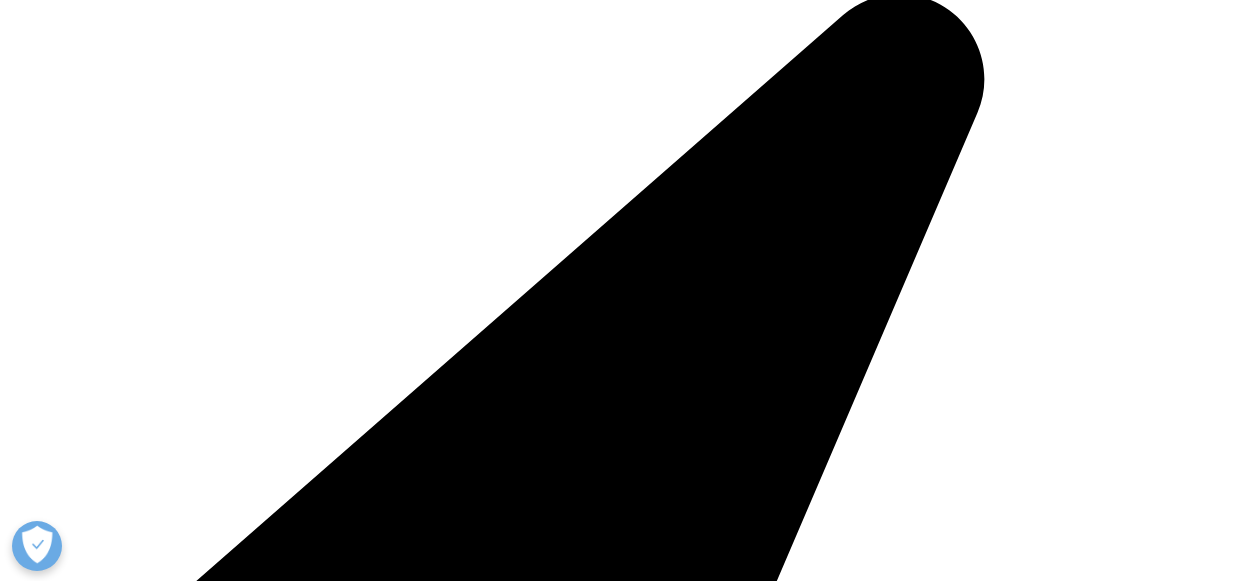 type on "pharmaceutical market statistics - sales data" 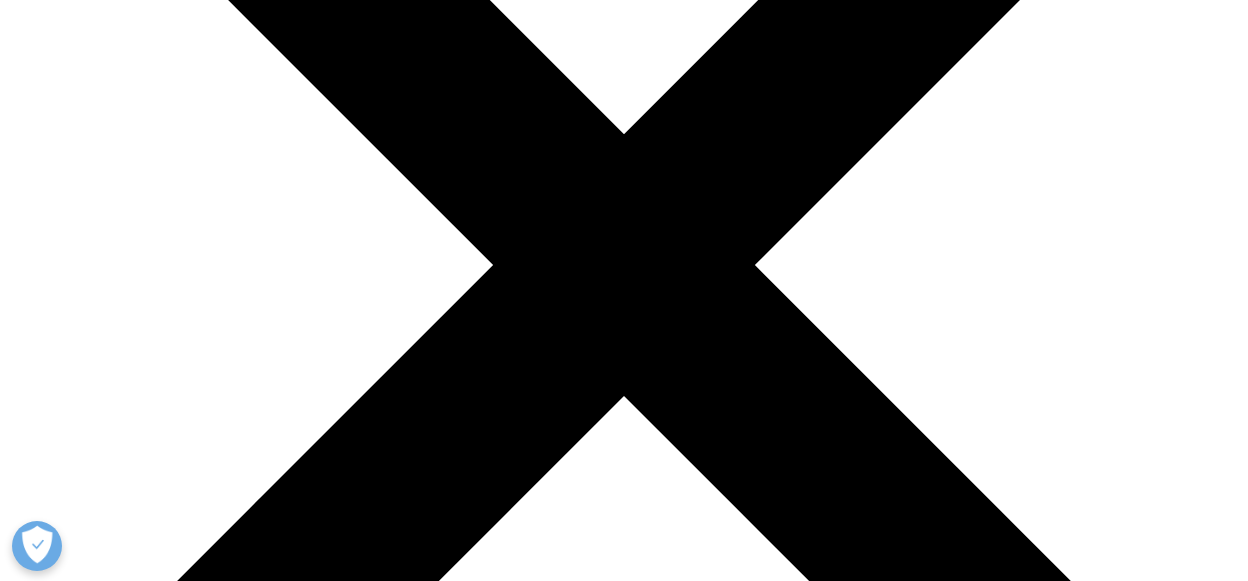 scroll, scrollTop: 381, scrollLeft: 0, axis: vertical 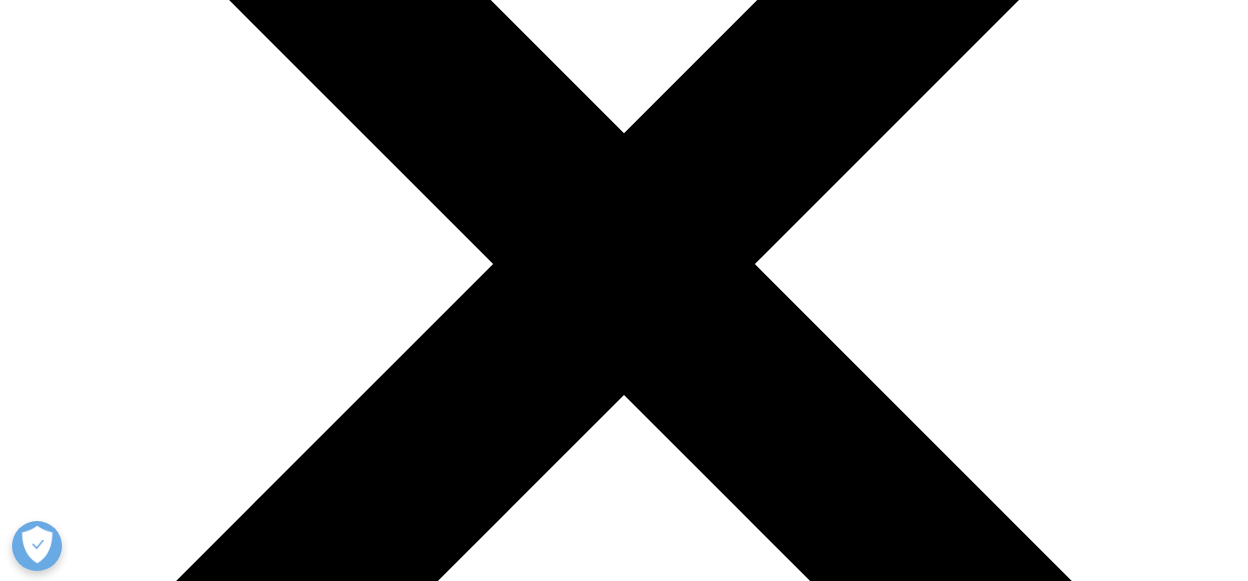 drag, startPoint x: 185, startPoint y: 231, endPoint x: 257, endPoint y: 302, distance: 101.118744 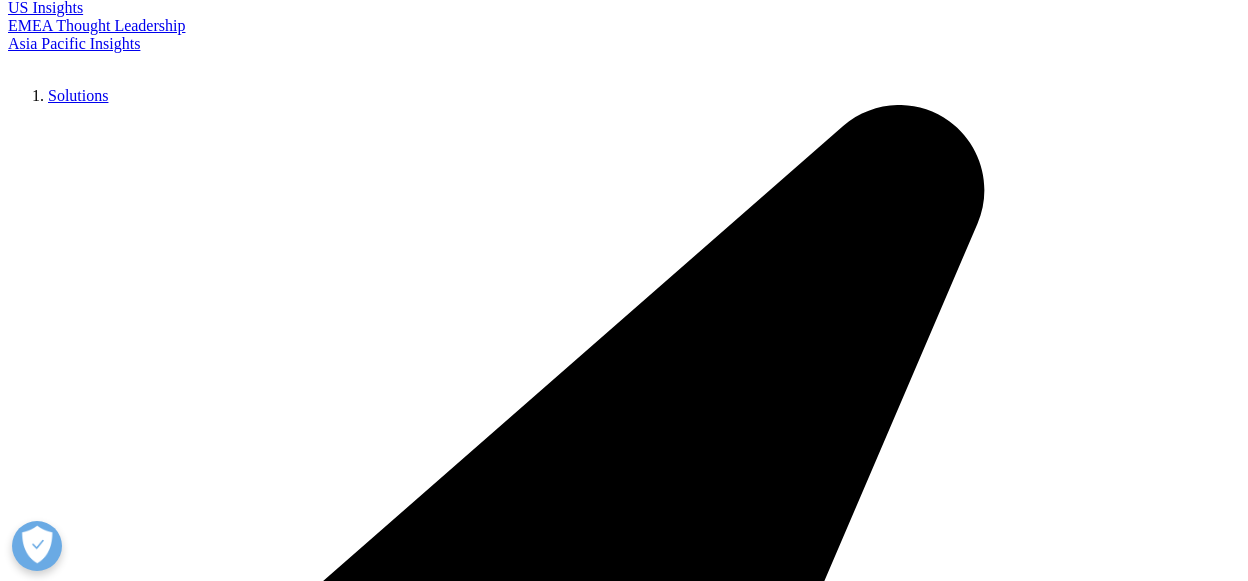 click on "20  Results
Article
Overview of the Active  Pharmaceutical  Ingredient  Market
Overview of the Active Pharmaceutical Ingredient Market ... Based on IQVIA's MIDAS data, the observed statistical growth highlights the ongoing upward trajectory of the global molecule market ...
Blog
Asia Pacific
Redefining Success: Life Sciences Embrace New Engagement KPIs" at bounding box center (624, 19868) 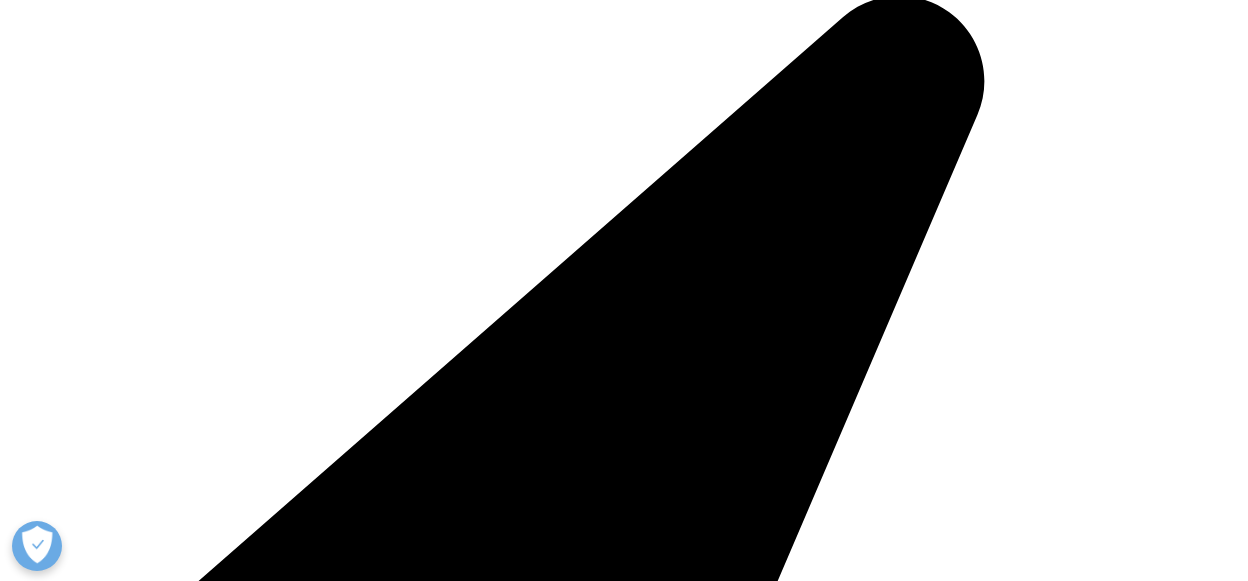 scroll, scrollTop: 305, scrollLeft: 0, axis: vertical 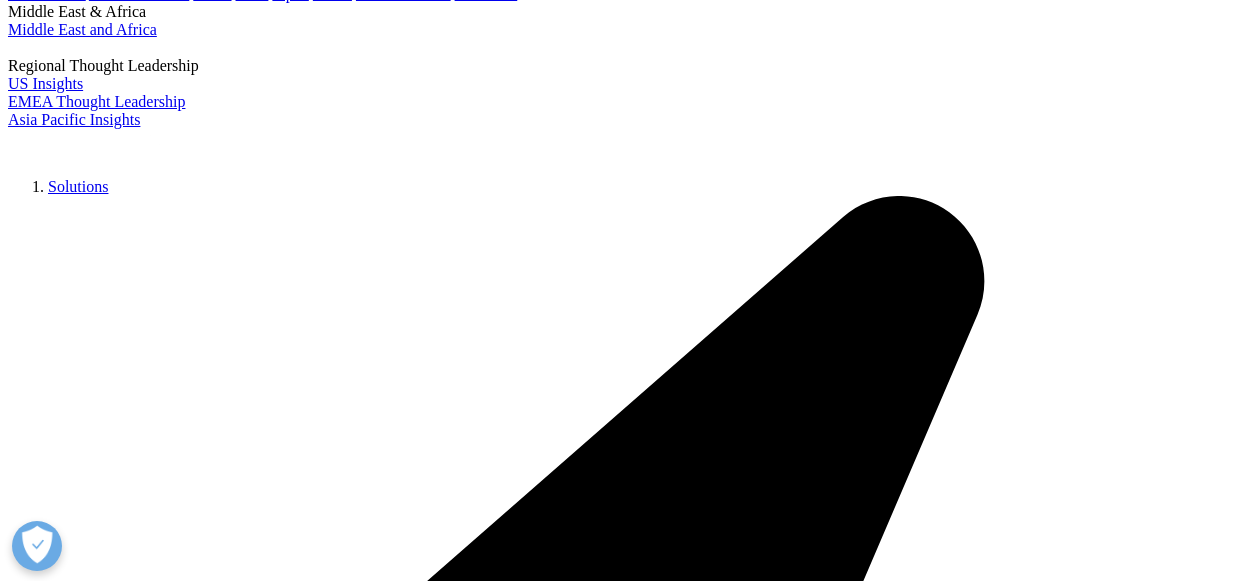 click on "Pharmaceutical" at bounding box center (213, 19674) 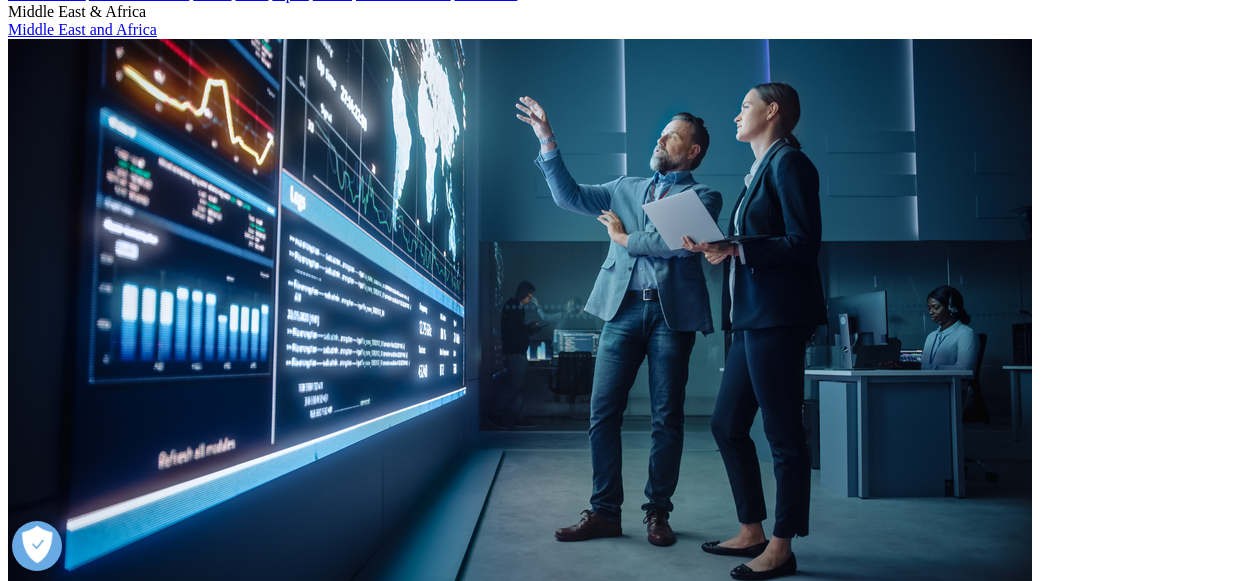 click on "Overview of the Active  Pharmaceutical  Ingredient  Market" at bounding box center [196, 30874] 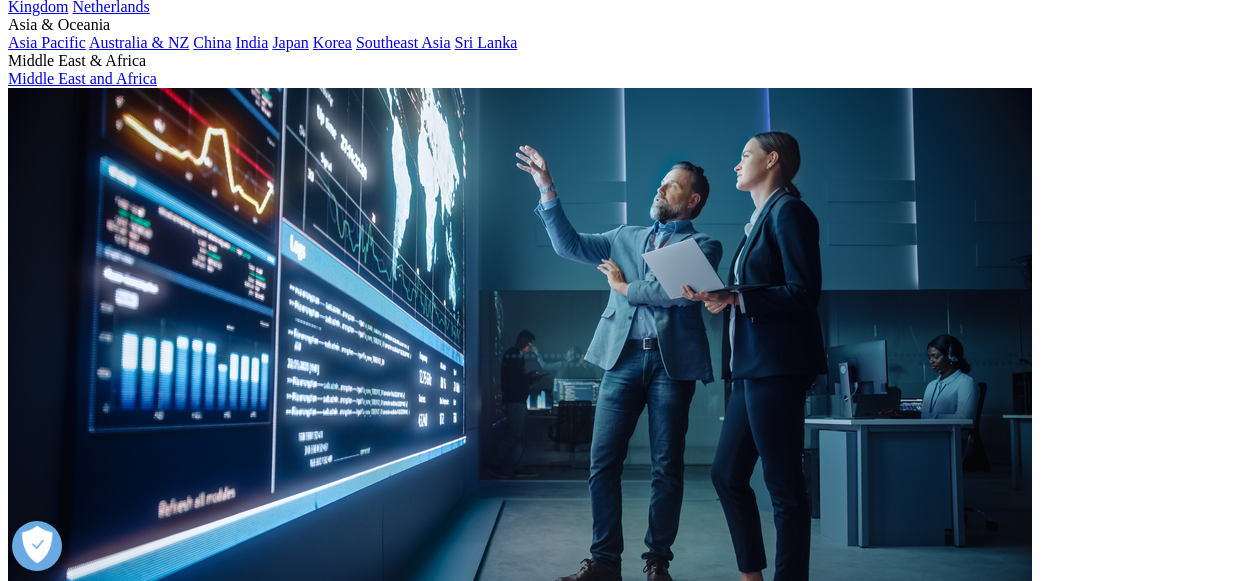 scroll, scrollTop: 445, scrollLeft: 0, axis: vertical 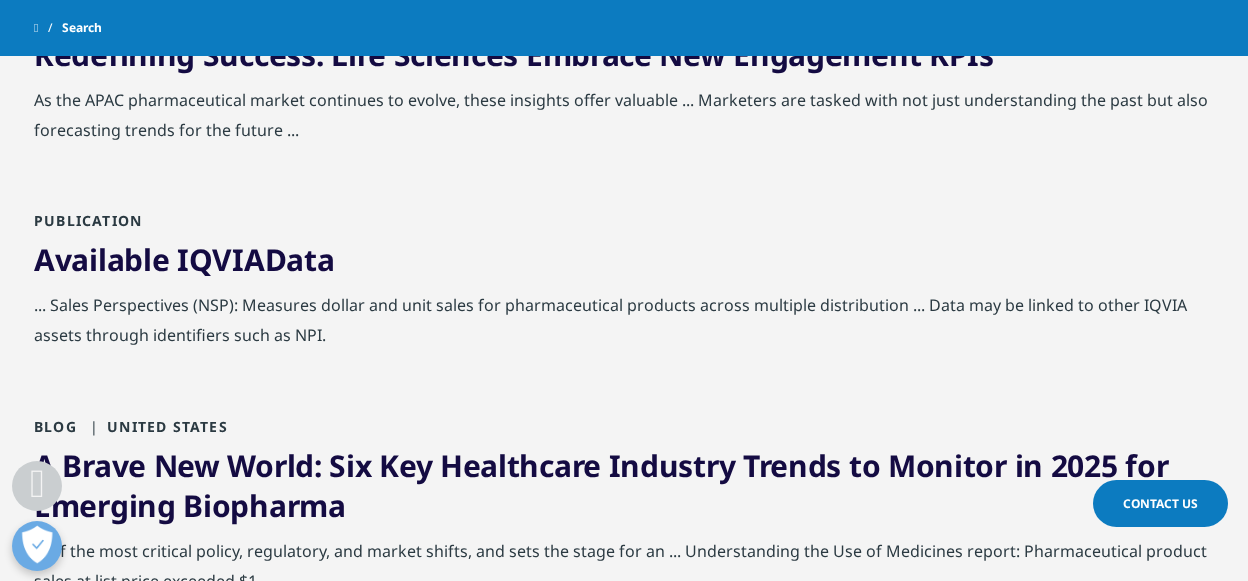 click on "Data" at bounding box center (300, 259) 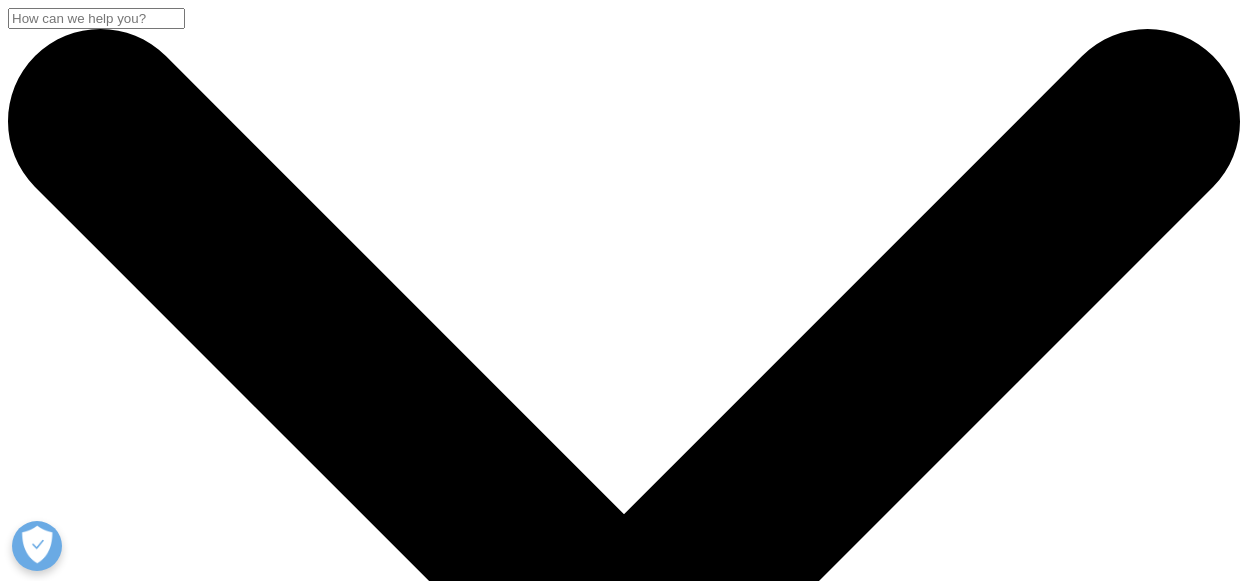 scroll, scrollTop: 0, scrollLeft: 0, axis: both 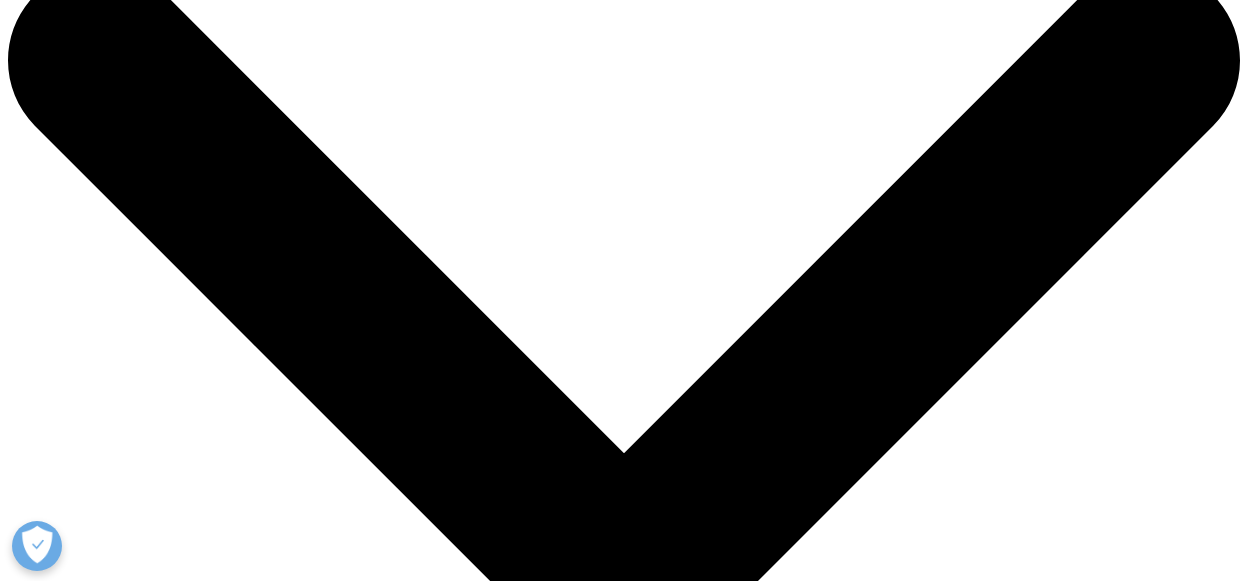 click at bounding box center (624, 23837) 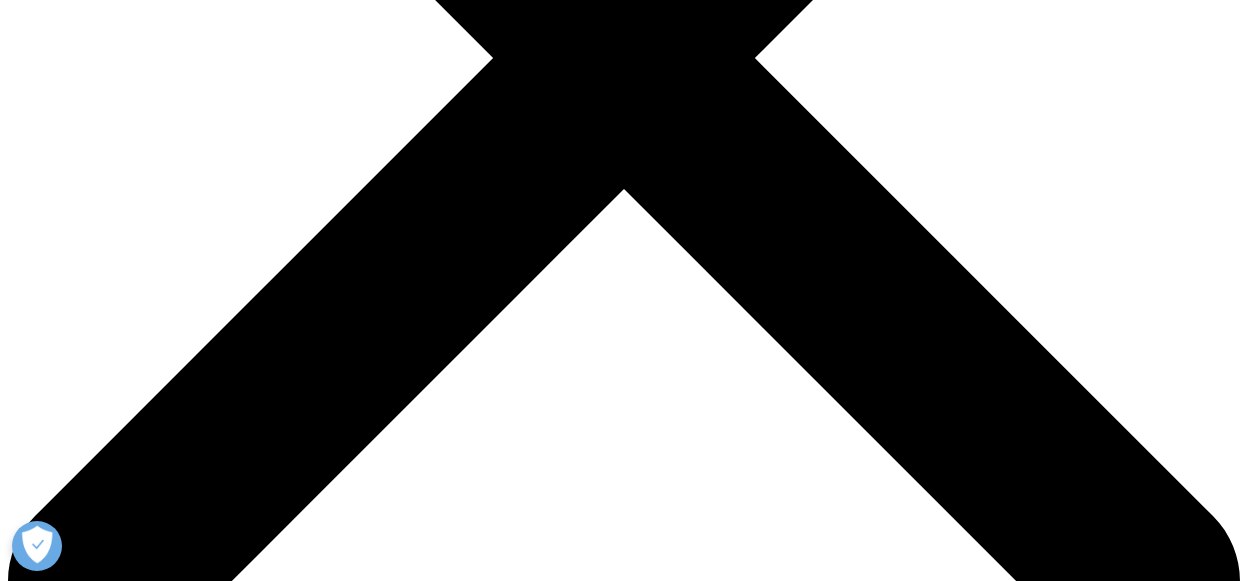 scroll, scrollTop: 0, scrollLeft: 0, axis: both 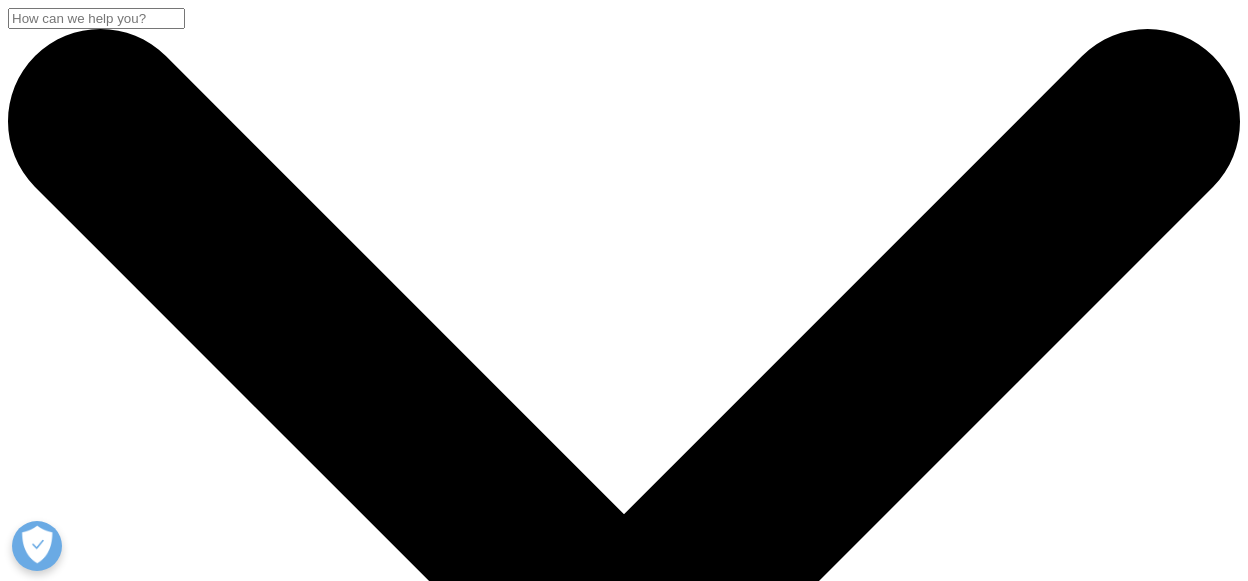 click on "IQVIA Quarterly Pharmaceutical Market Outlook Report" at bounding box center [624, 36008] 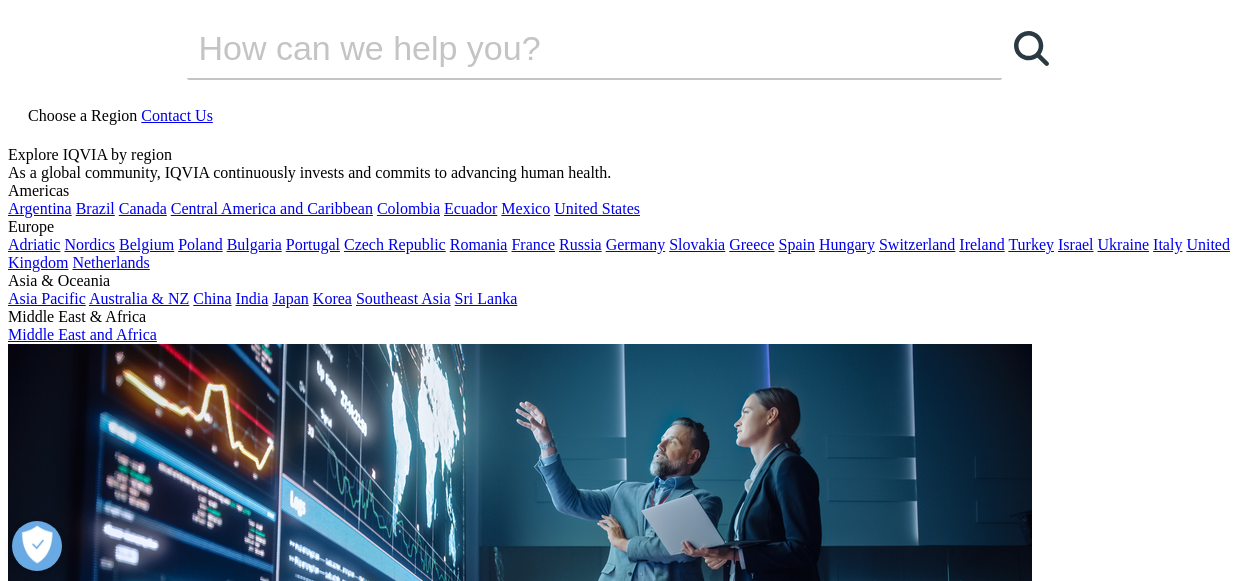 click at bounding box center (624, 31142) 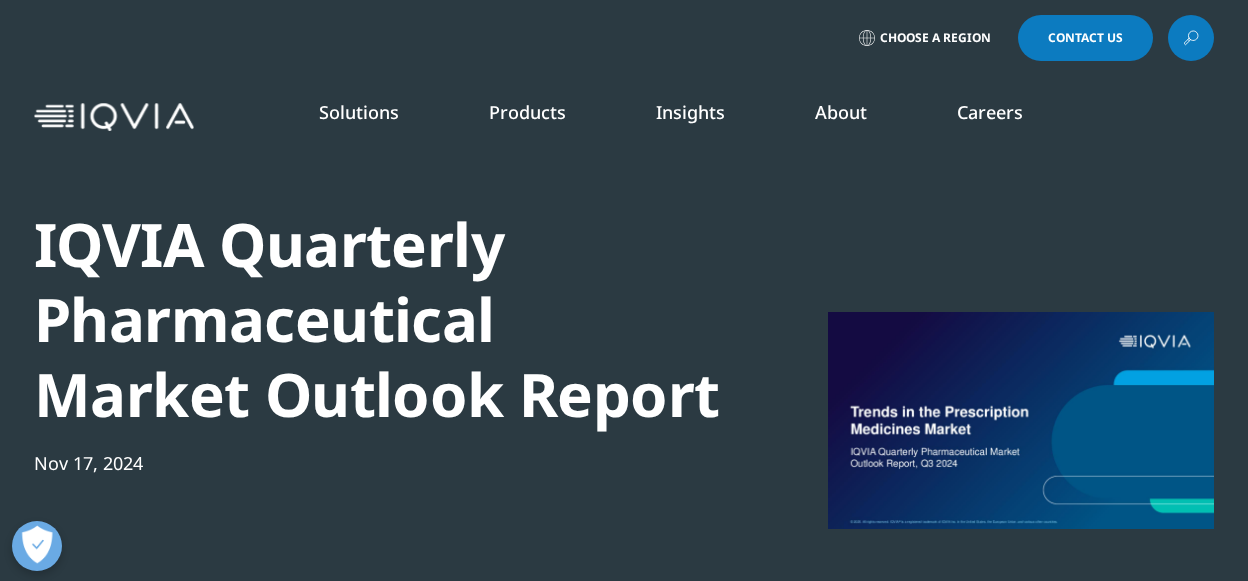 click at bounding box center [1021, 420] 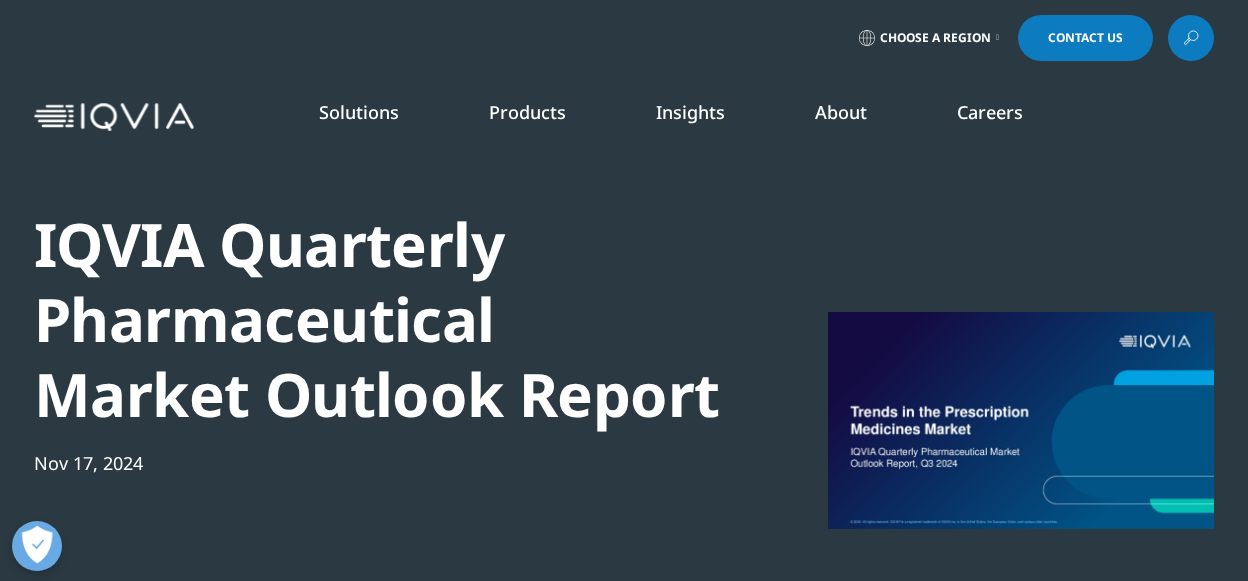 drag, startPoint x: 941, startPoint y: 442, endPoint x: 926, endPoint y: 415, distance: 30.88689 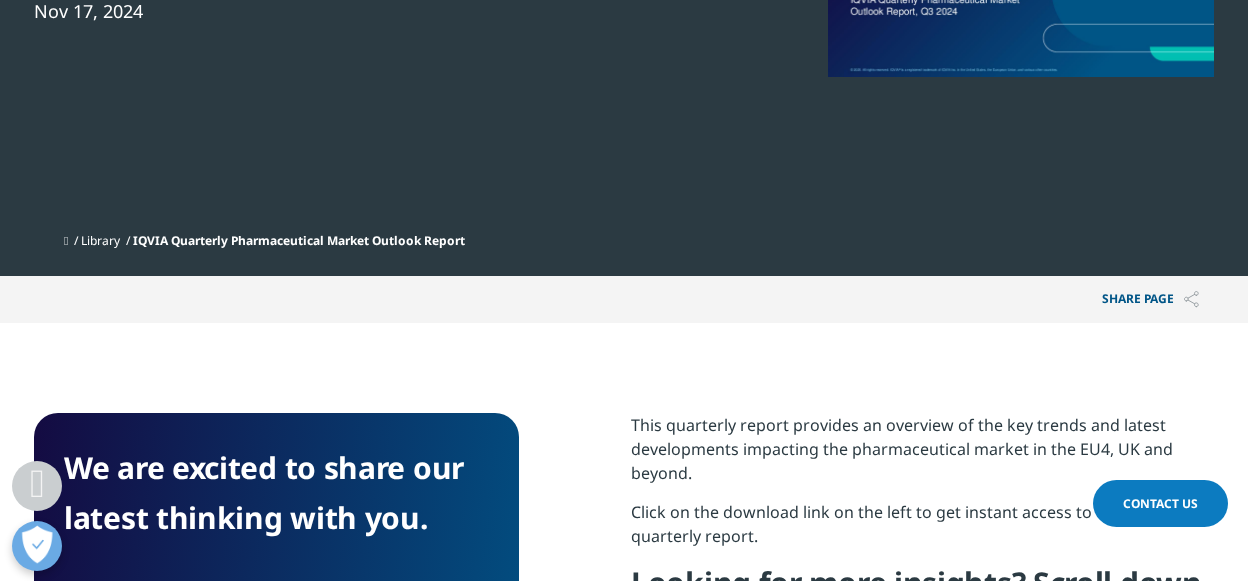 scroll, scrollTop: 457, scrollLeft: 0, axis: vertical 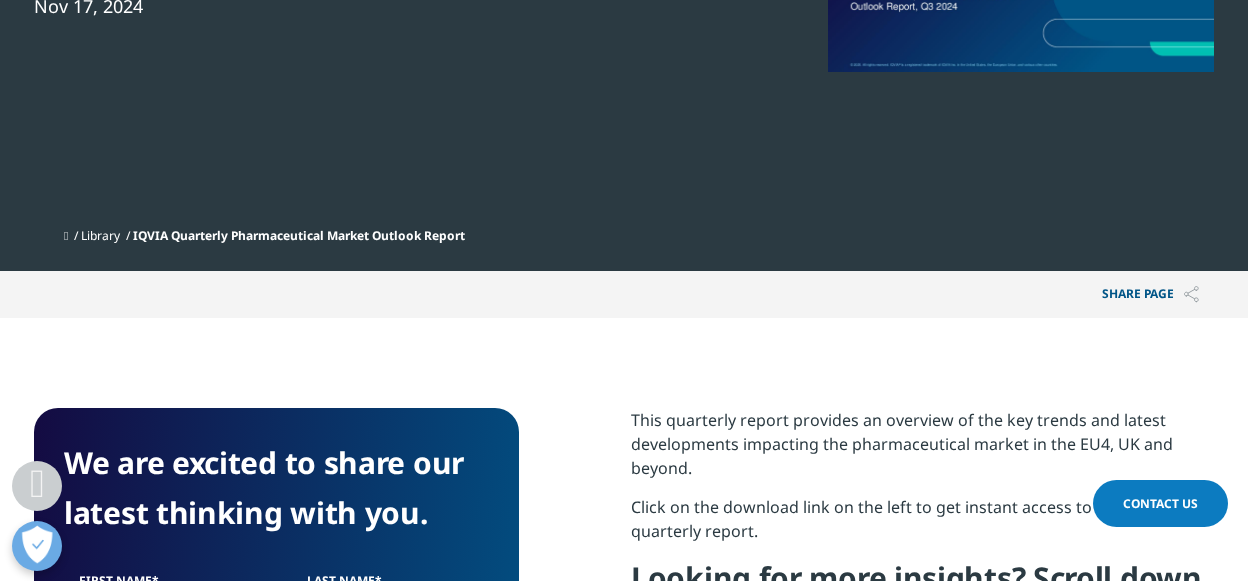 click on "IQVIA Quarterly Pharmaceutical Market Outlook Report" at bounding box center [302, 236] 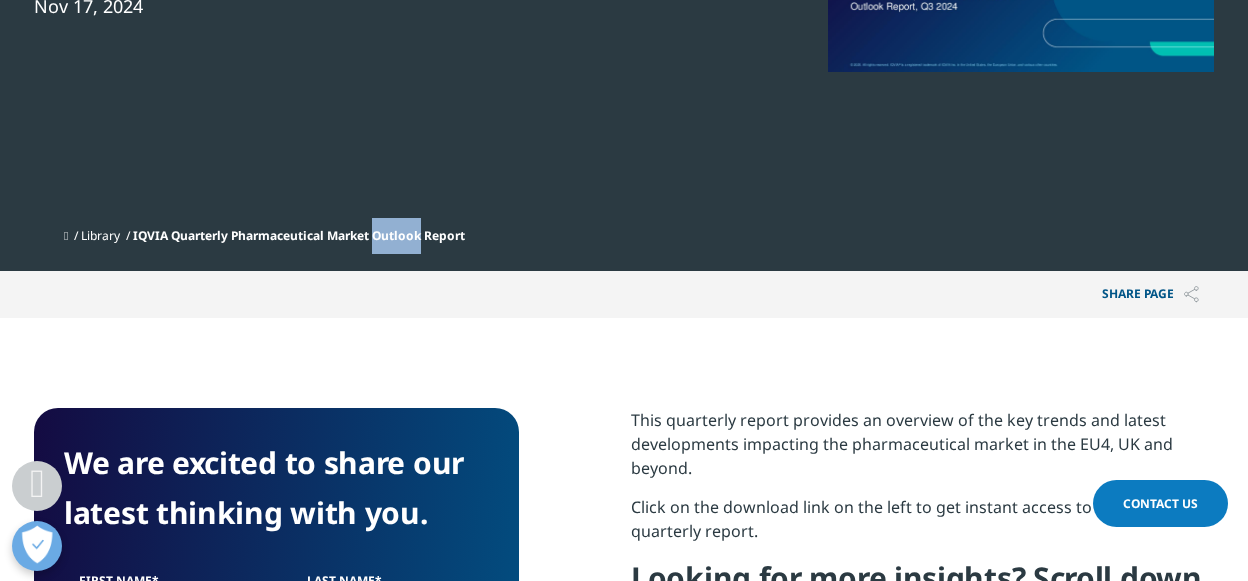 click on "IQVIA Quarterly Pharmaceutical Market Outlook Report" at bounding box center [302, 236] 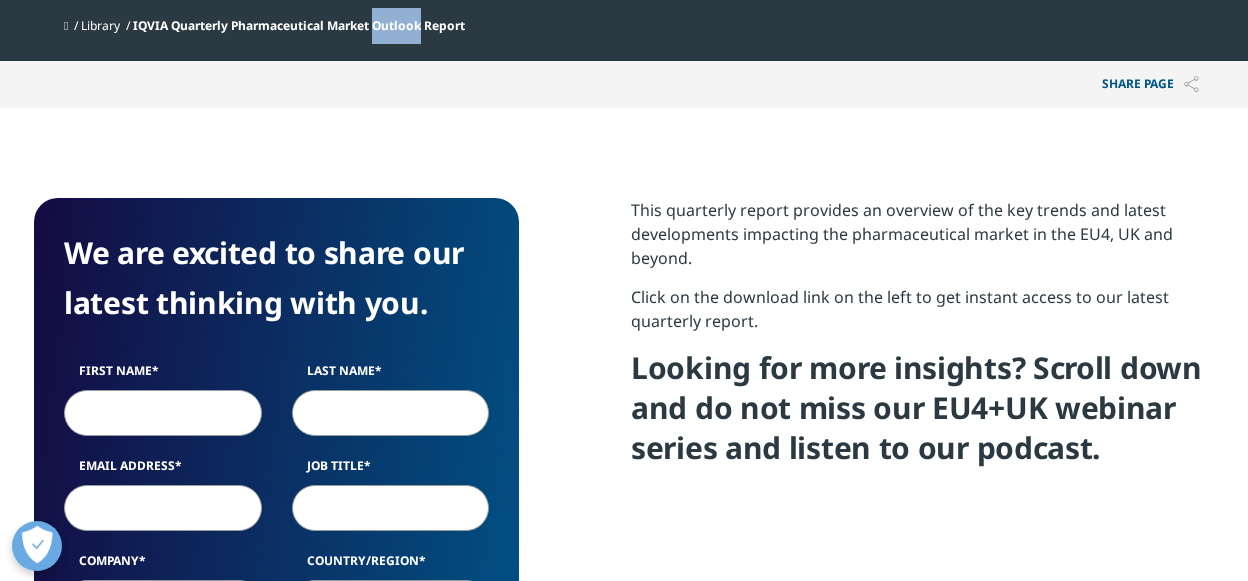 scroll, scrollTop: 0, scrollLeft: 0, axis: both 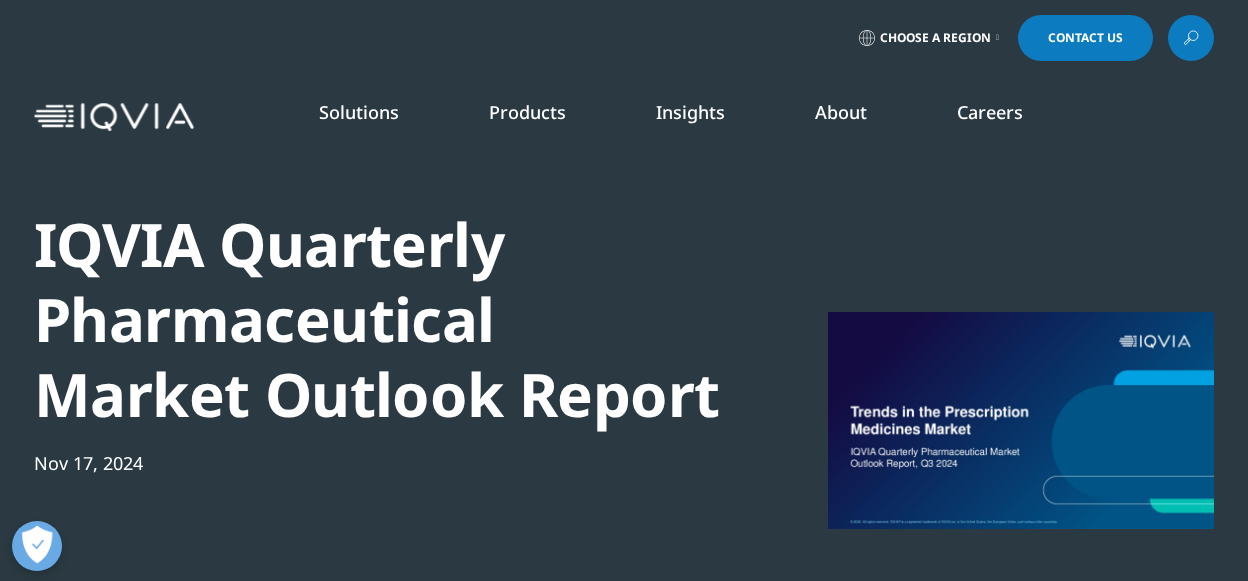 click at bounding box center (1021, 420) 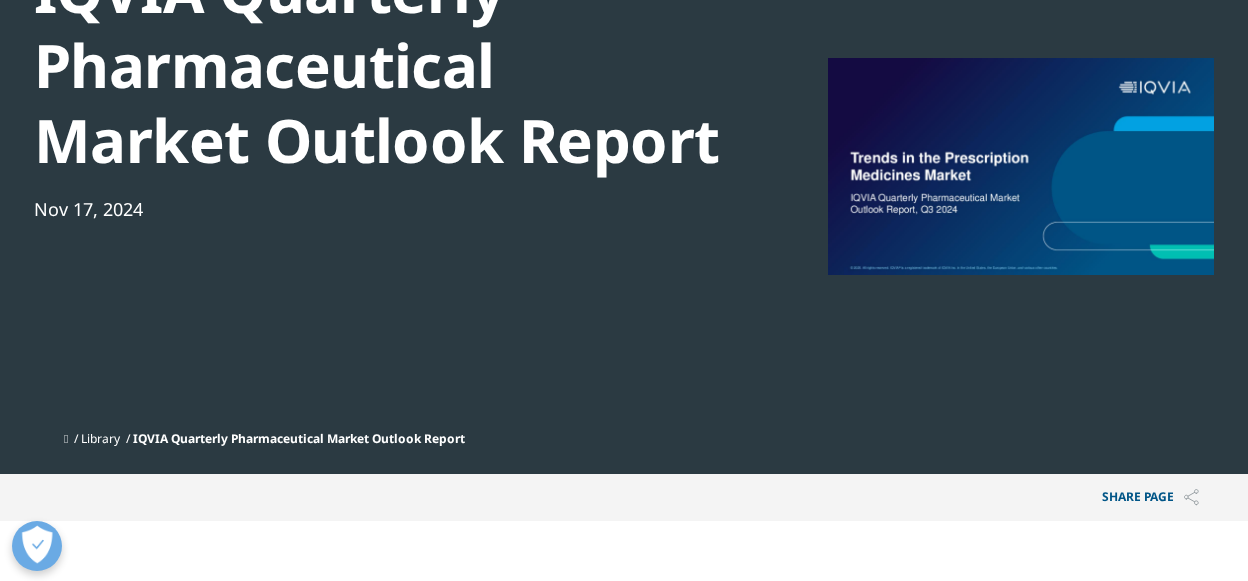 scroll, scrollTop: 251, scrollLeft: 0, axis: vertical 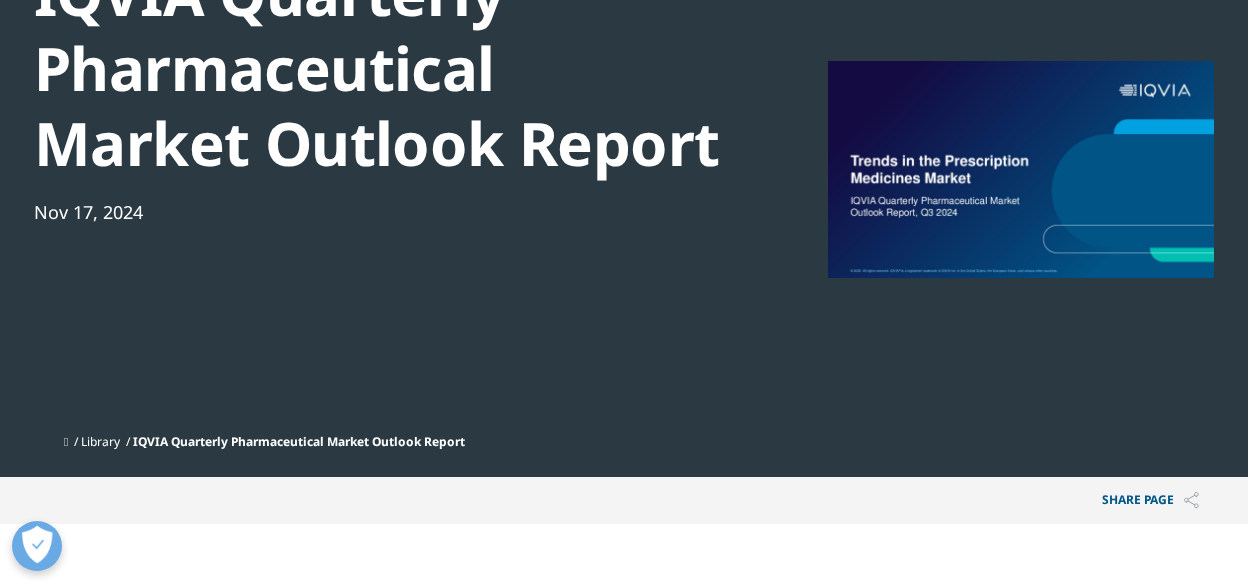 click at bounding box center (1021, 169) 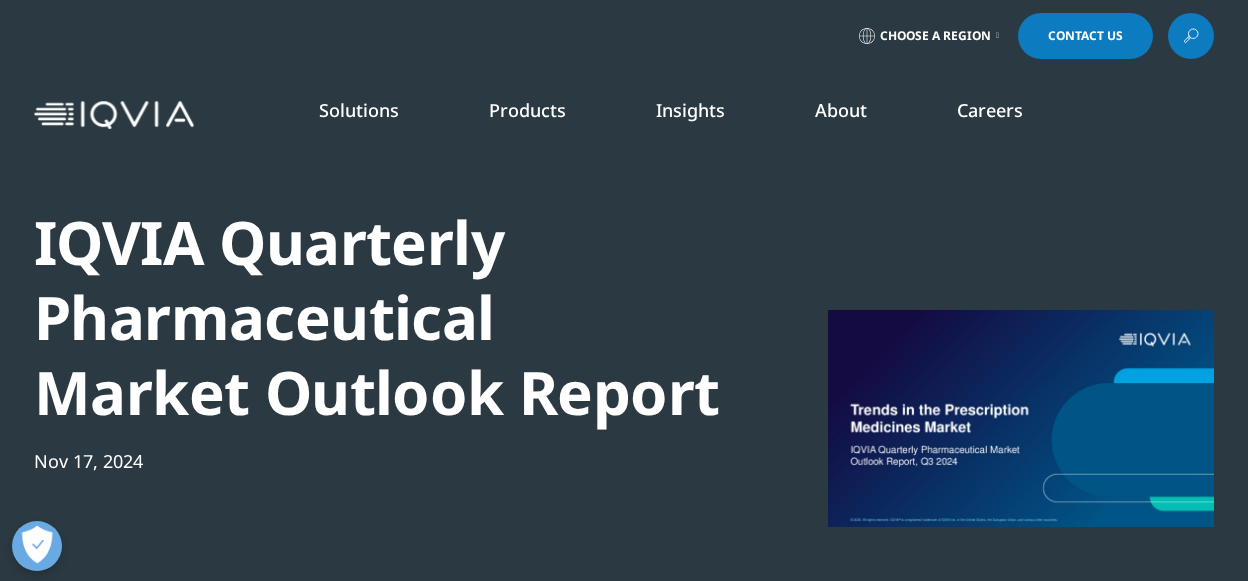 scroll, scrollTop: 0, scrollLeft: 0, axis: both 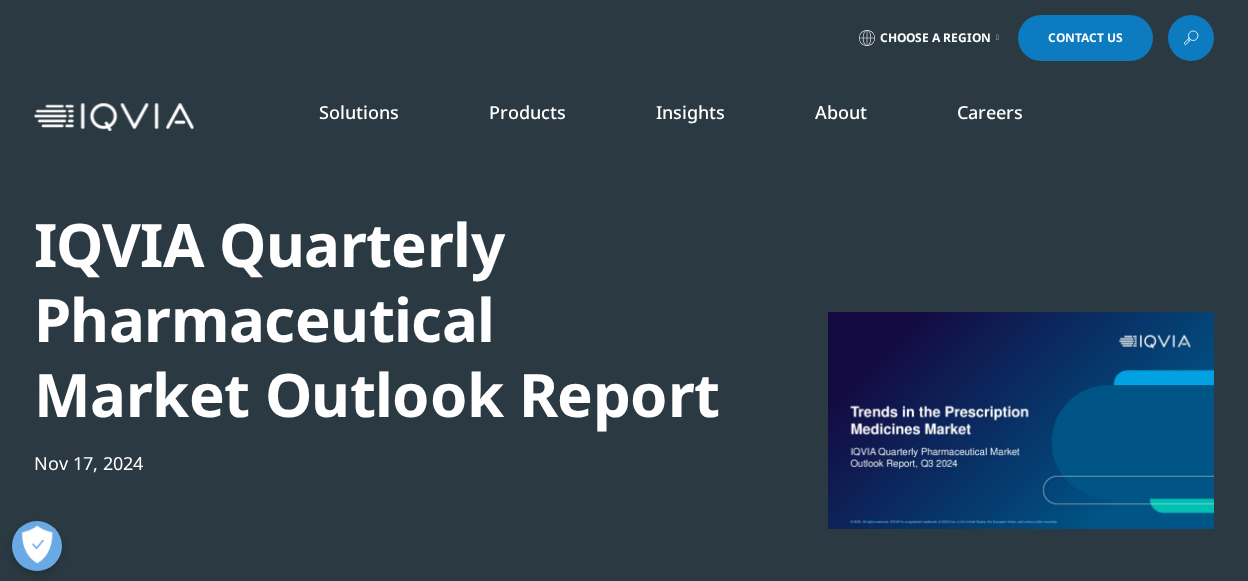 click at bounding box center [1021, 420] 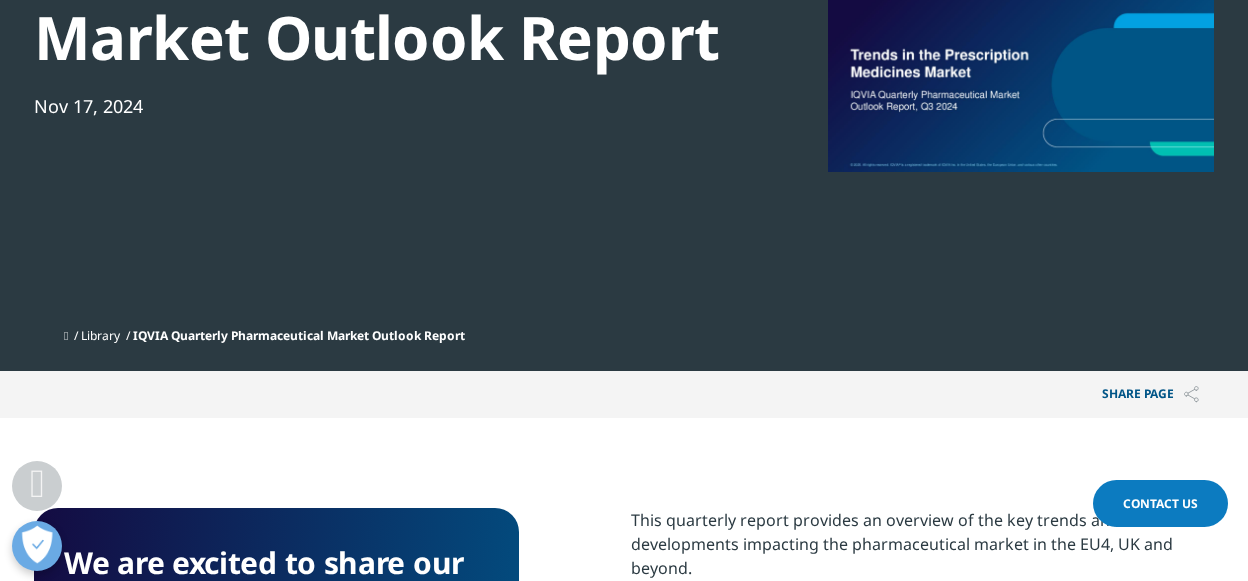 scroll, scrollTop: 358, scrollLeft: 0, axis: vertical 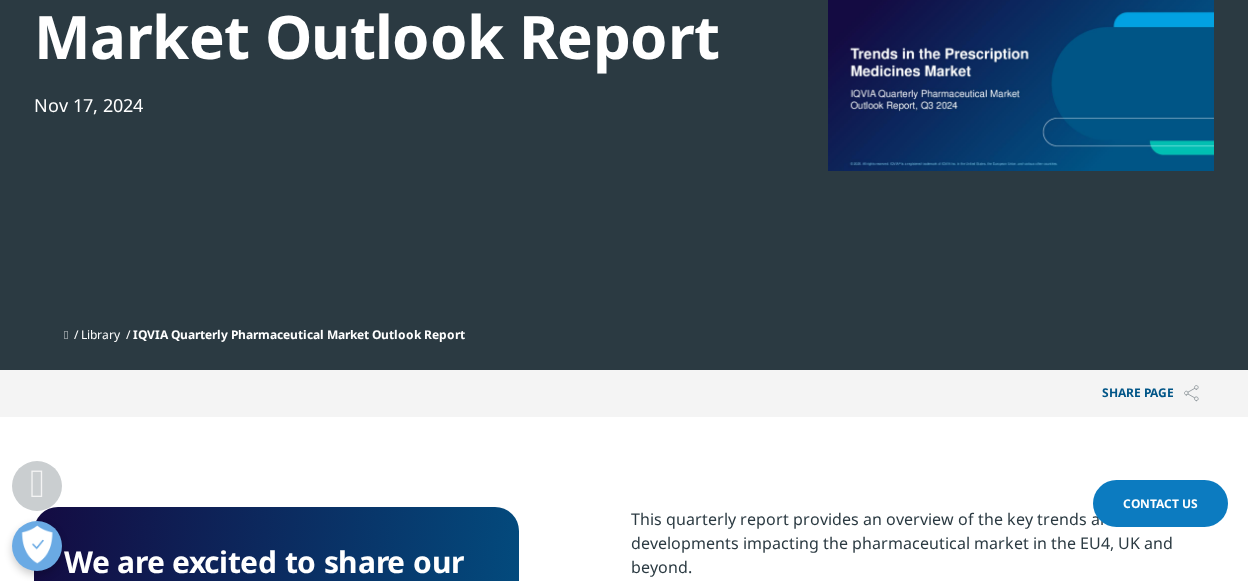 click on "IQVIA Quarterly Pharmaceutical Market Outlook Report" at bounding box center (299, 334) 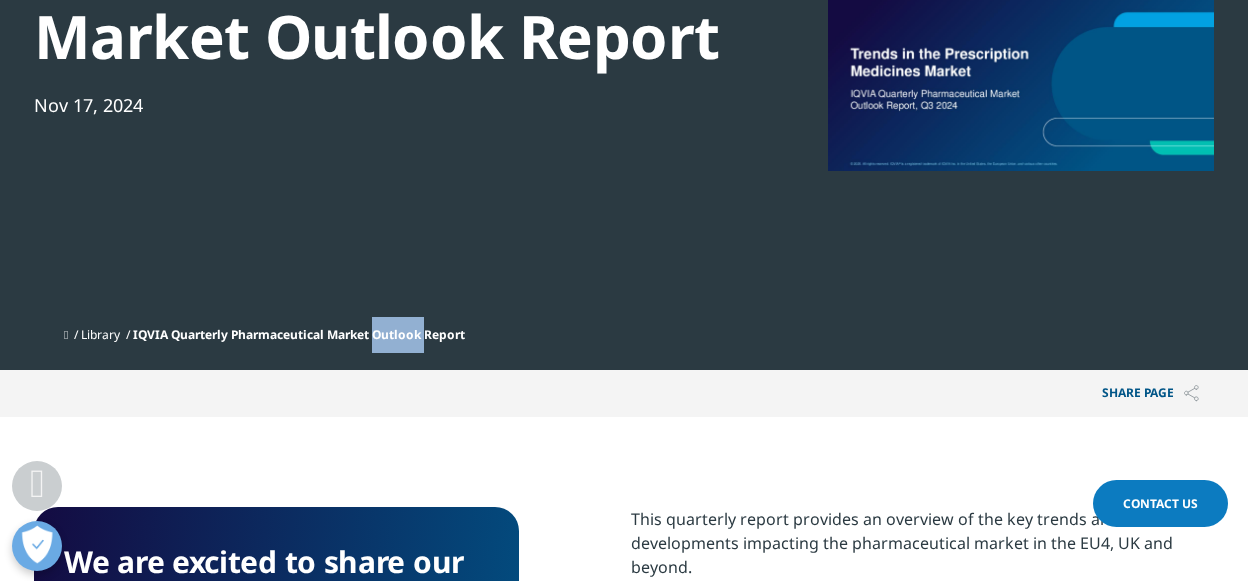 click on "IQVIA Quarterly Pharmaceutical Market Outlook Report" at bounding box center [299, 334] 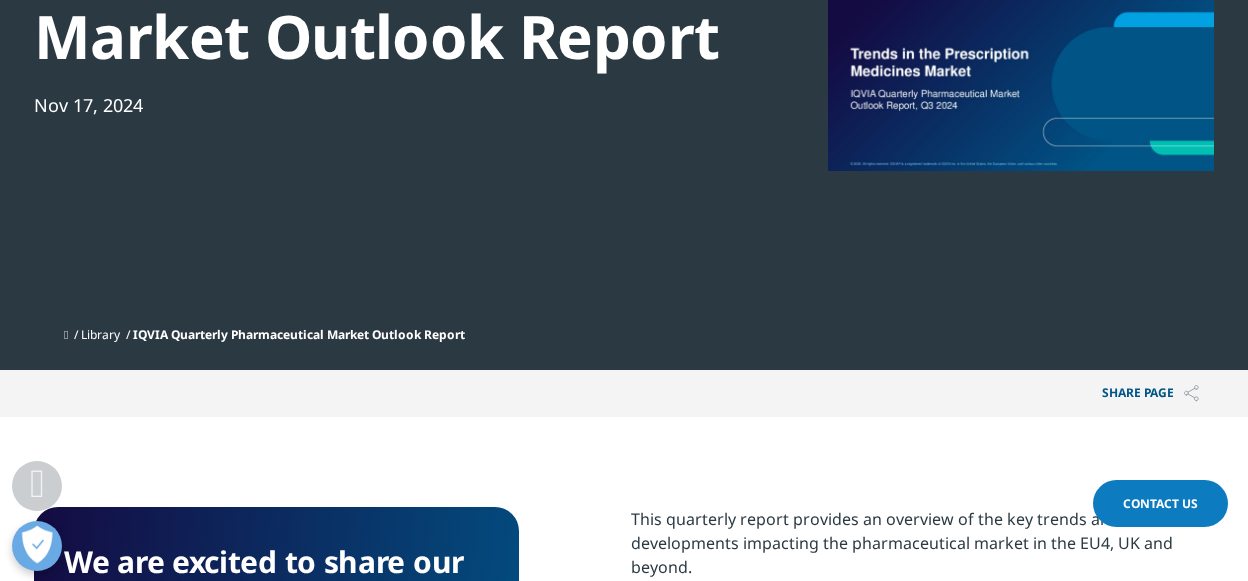 drag, startPoint x: 420, startPoint y: 332, endPoint x: 366, endPoint y: 333, distance: 54.00926 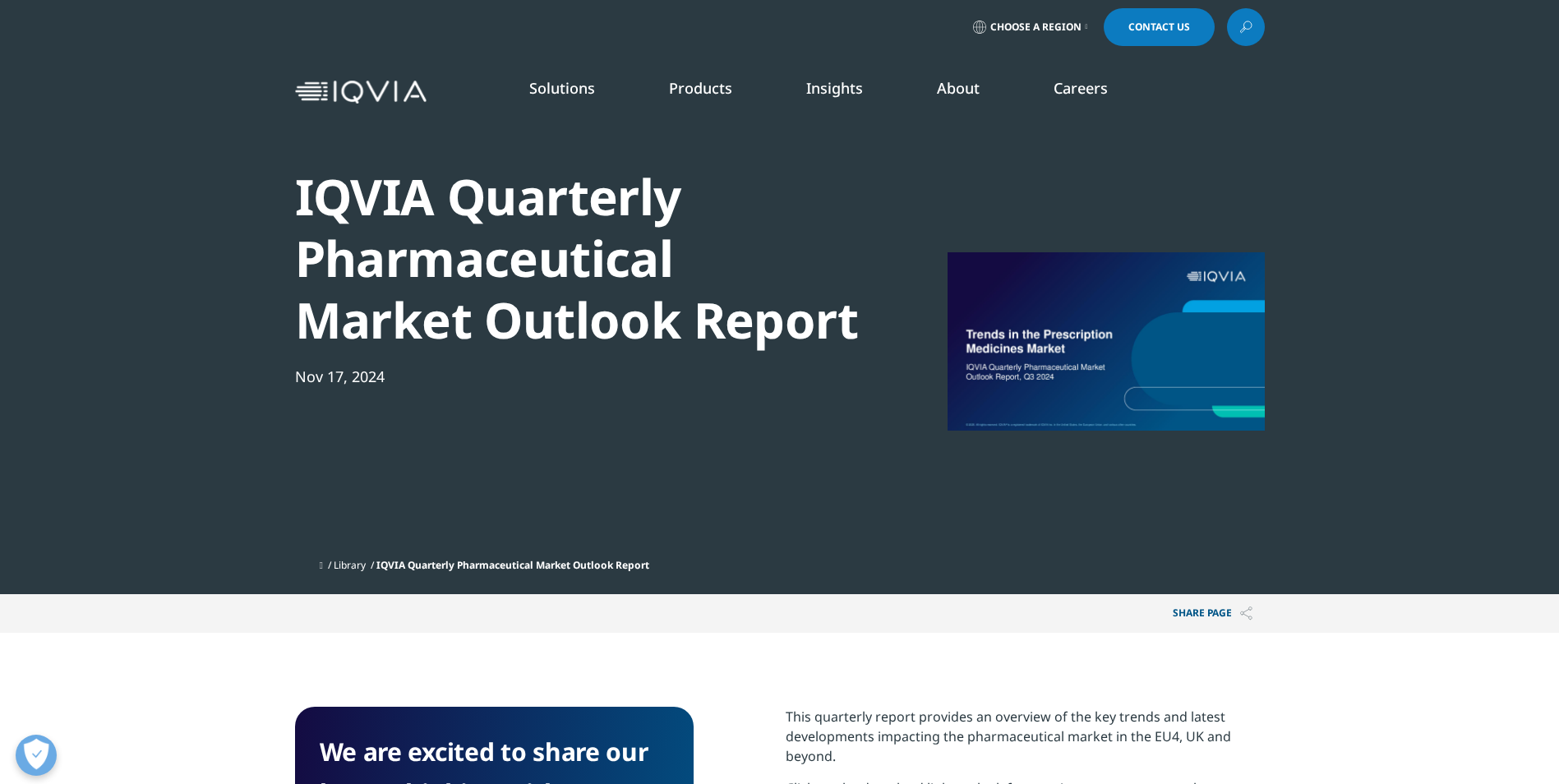 scroll, scrollTop: 0, scrollLeft: 0, axis: both 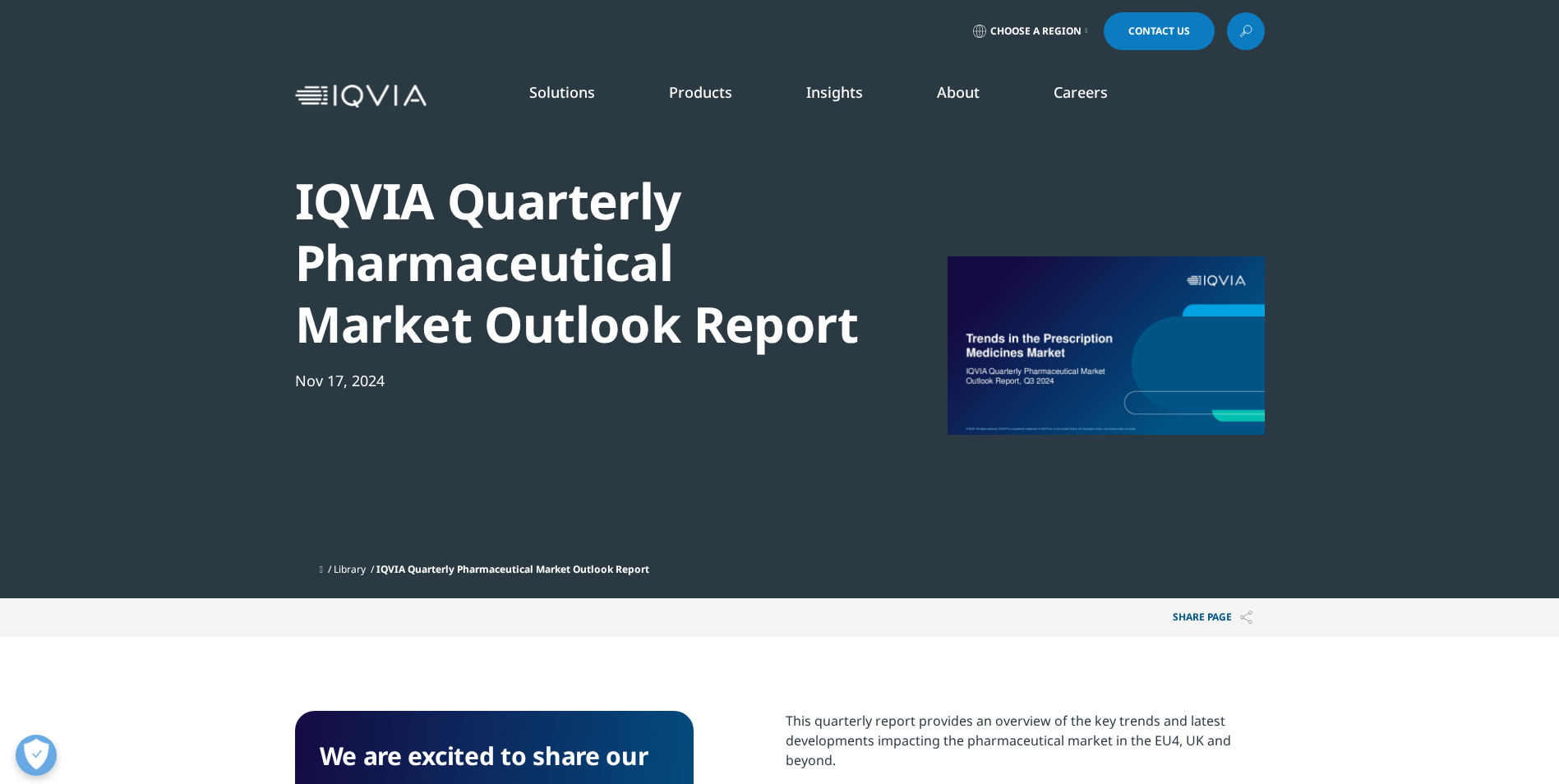 click on "IQVIA Quarterly Pharmaceutical Market Outlook Report" at bounding box center (513, 569) 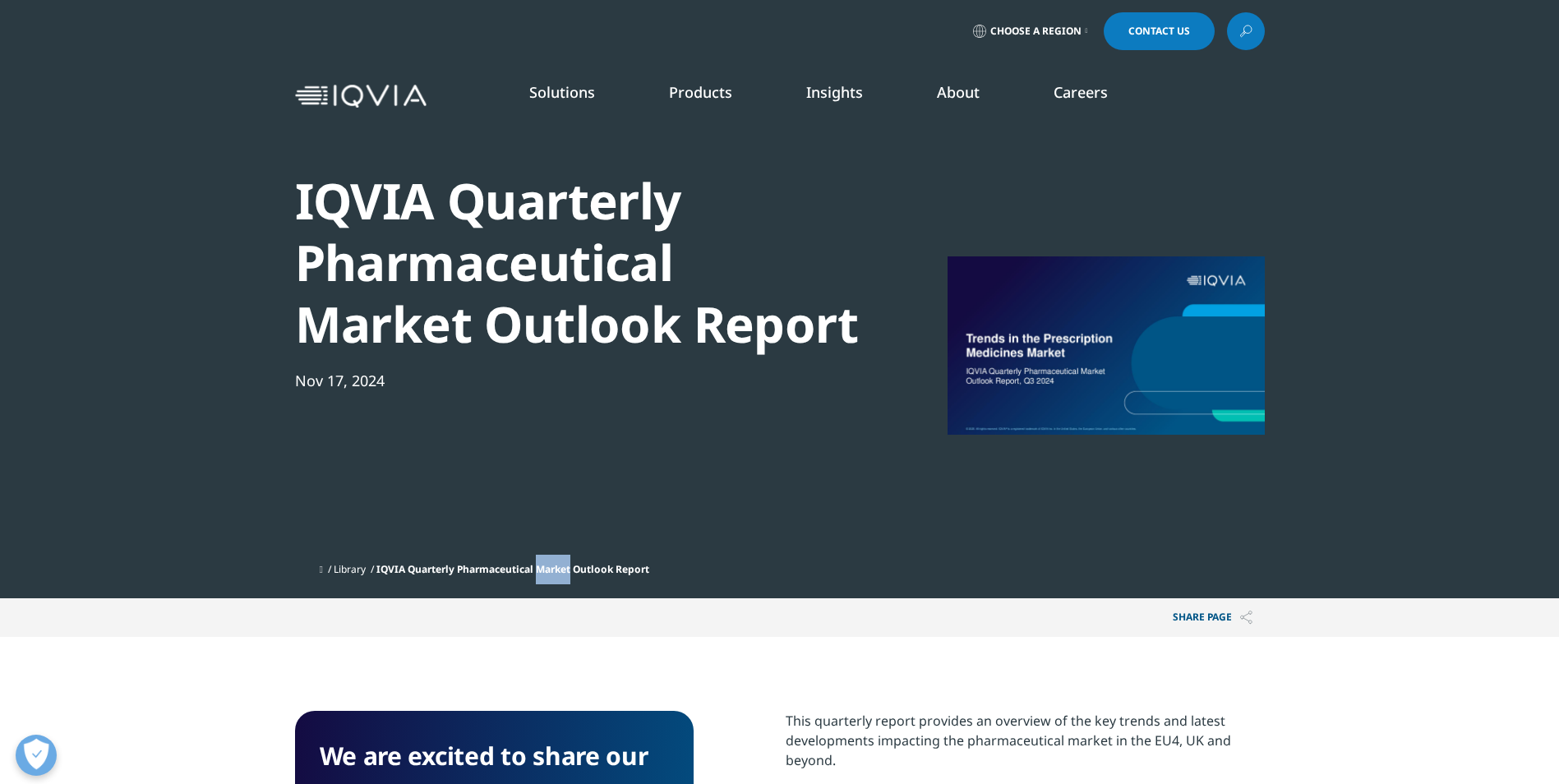 click on "IQVIA Quarterly Pharmaceutical Market Outlook Report" at bounding box center (513, 569) 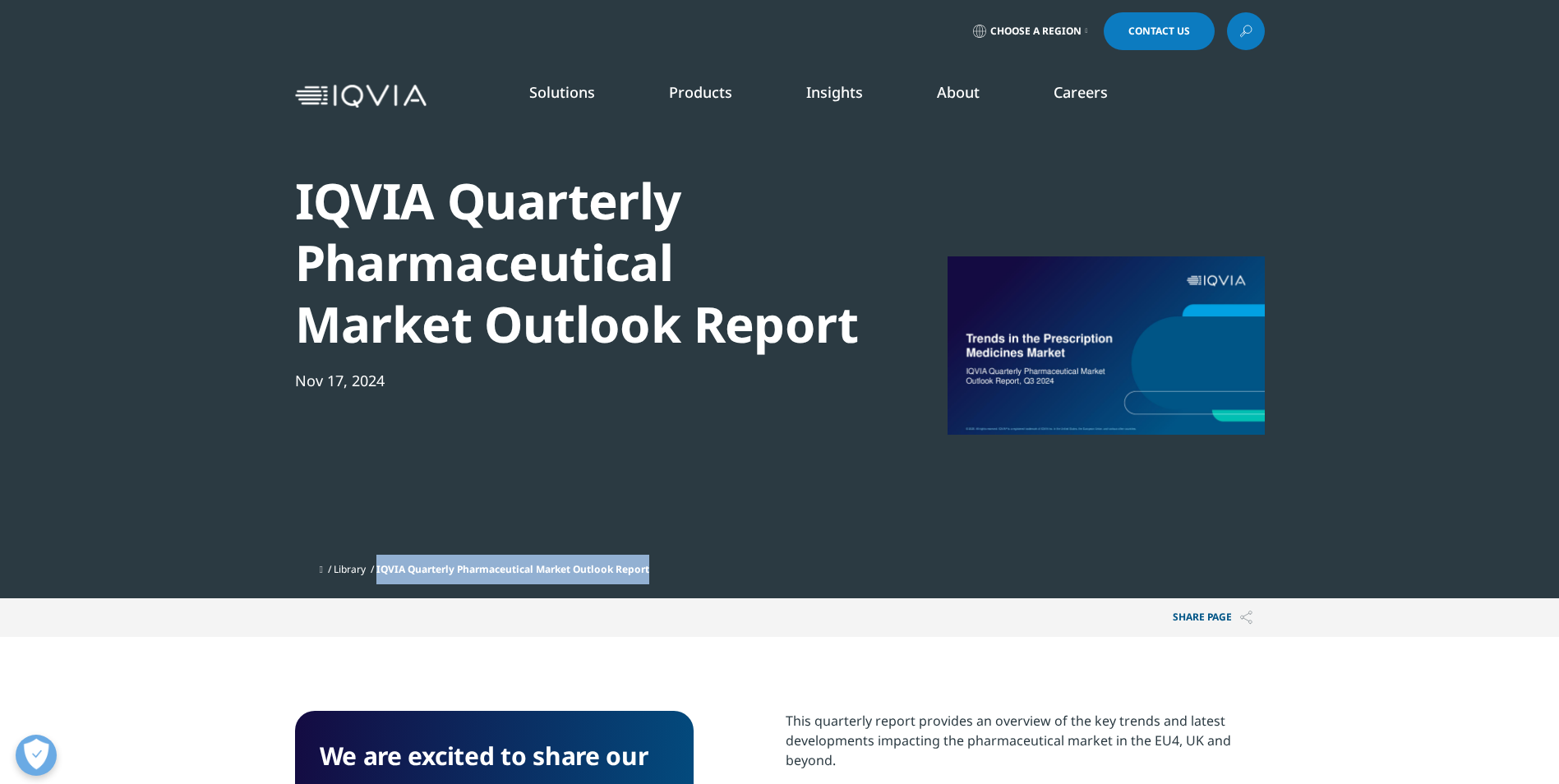 click on "IQVIA Quarterly Pharmaceutical Market Outlook Report" at bounding box center (513, 569) 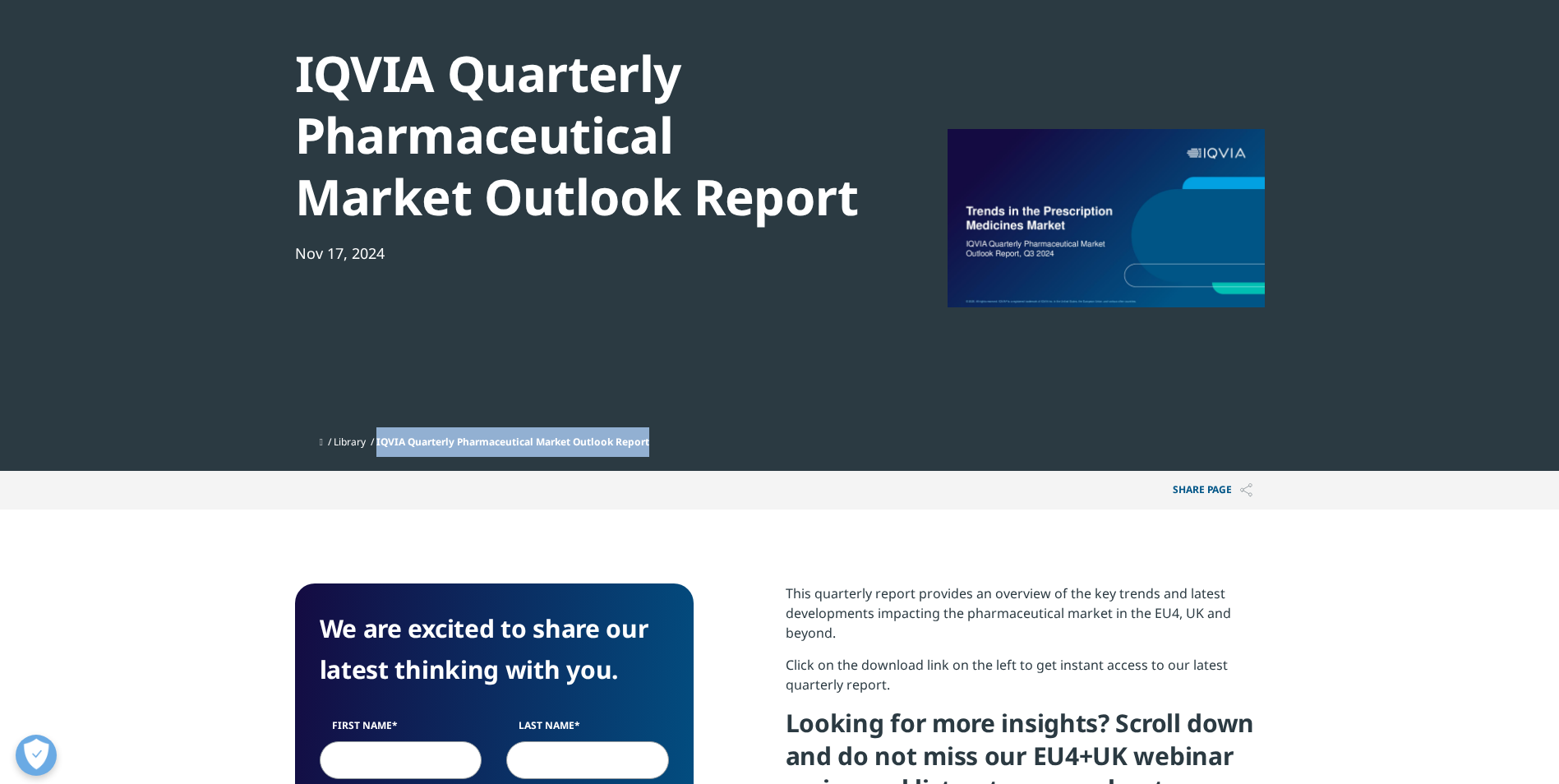 scroll, scrollTop: 90, scrollLeft: 0, axis: vertical 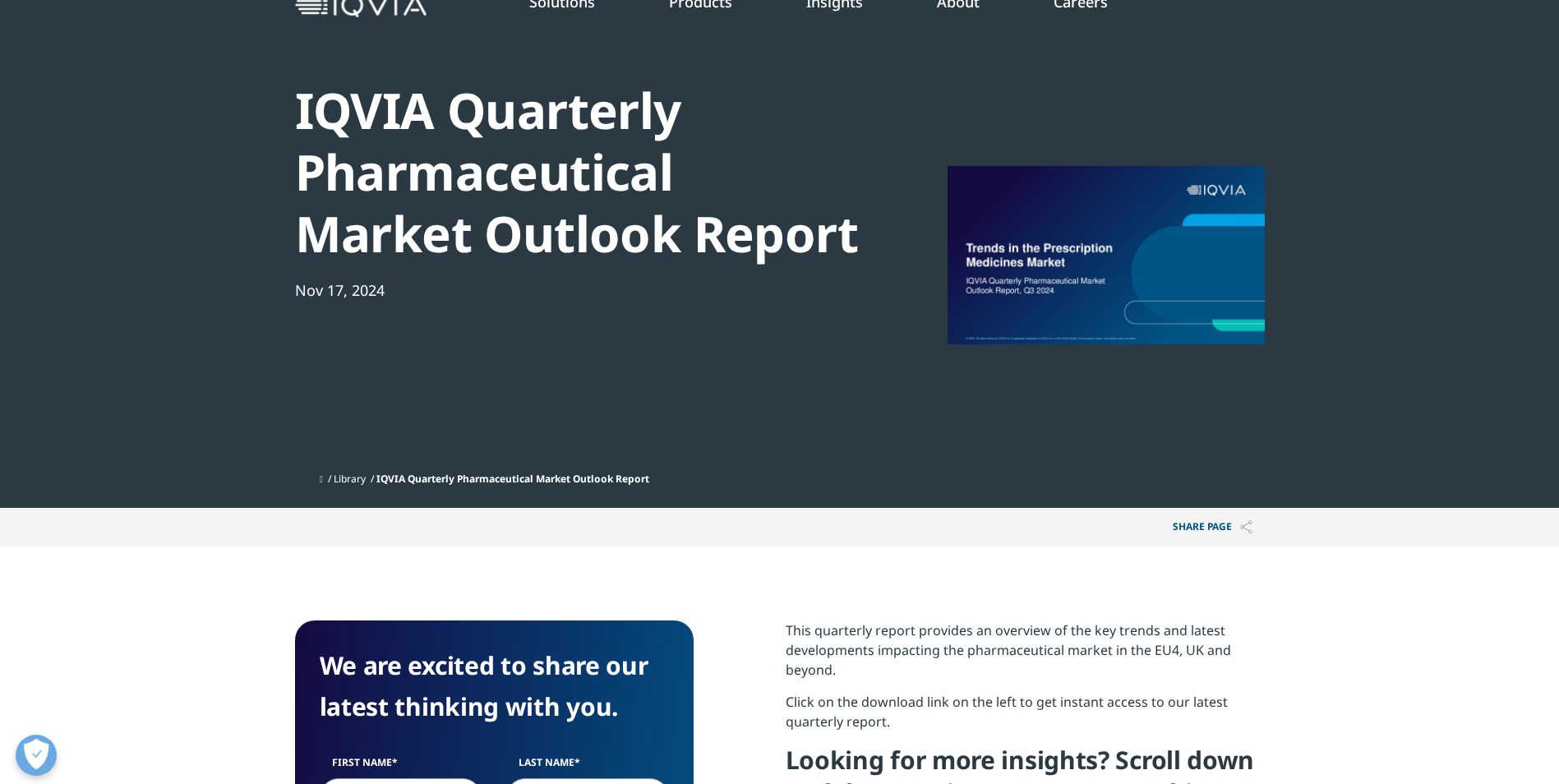 click at bounding box center (1106, 255) 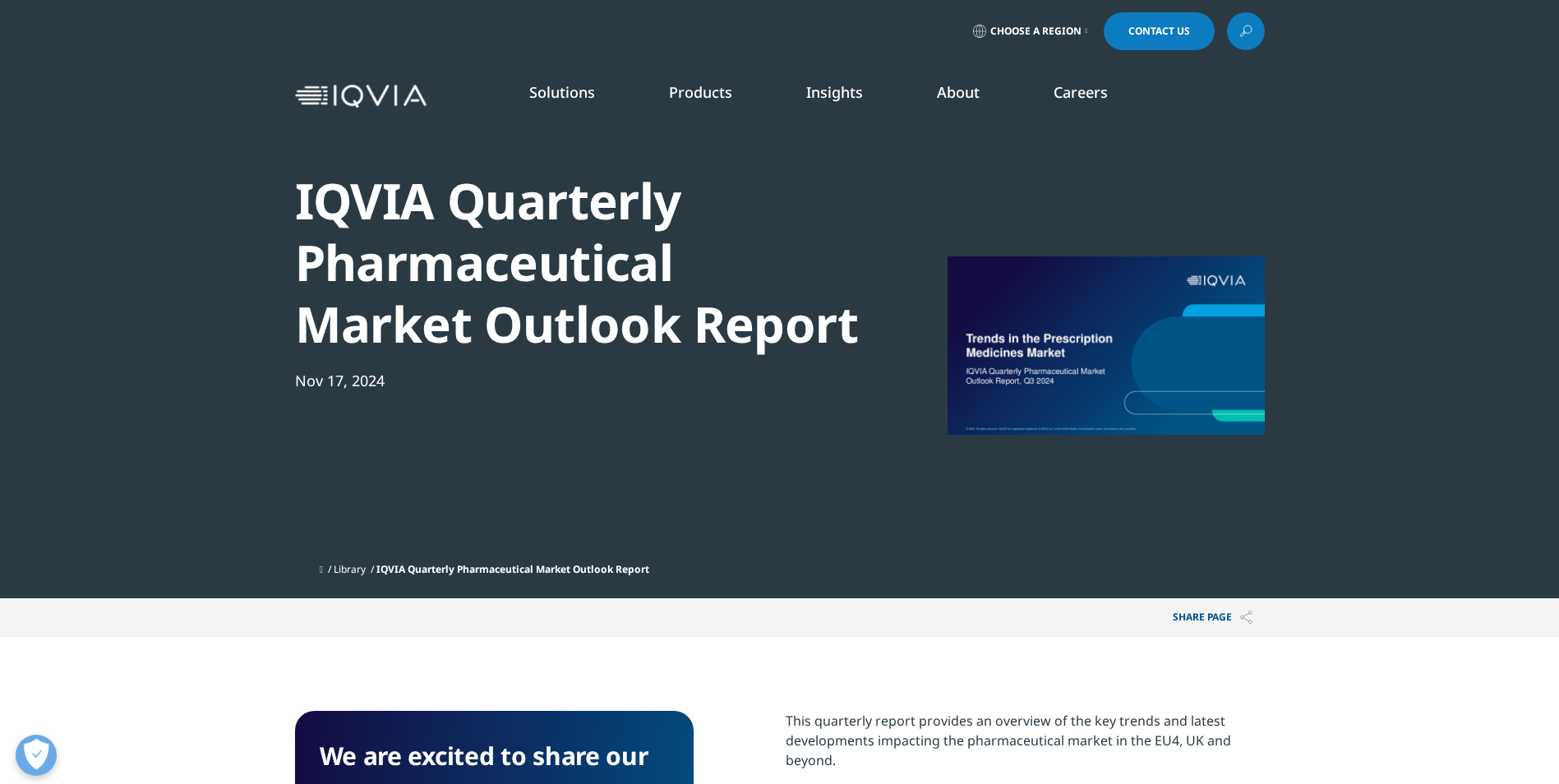 click at bounding box center [1106, 345] 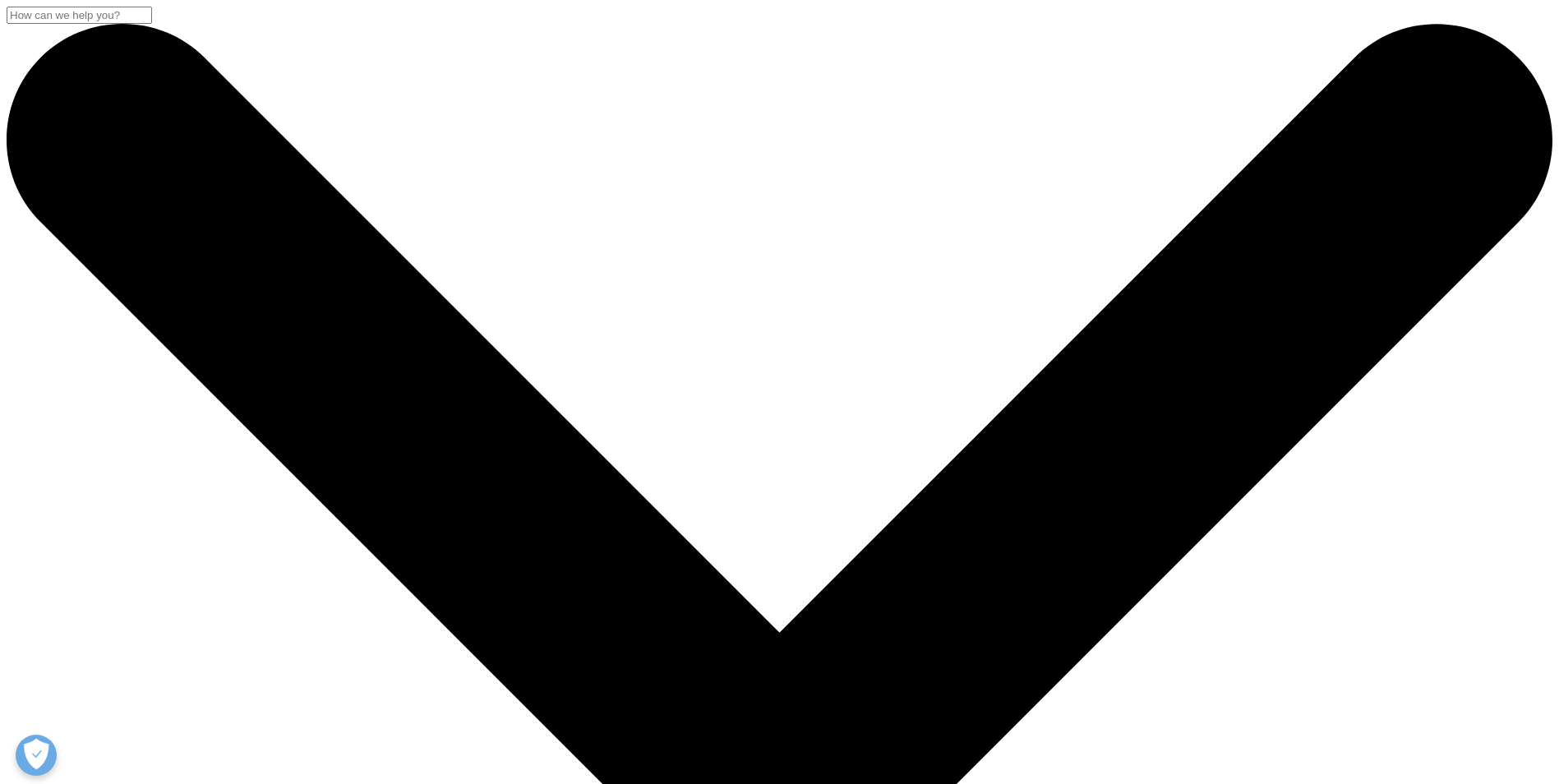 scroll, scrollTop: 178, scrollLeft: 0, axis: vertical 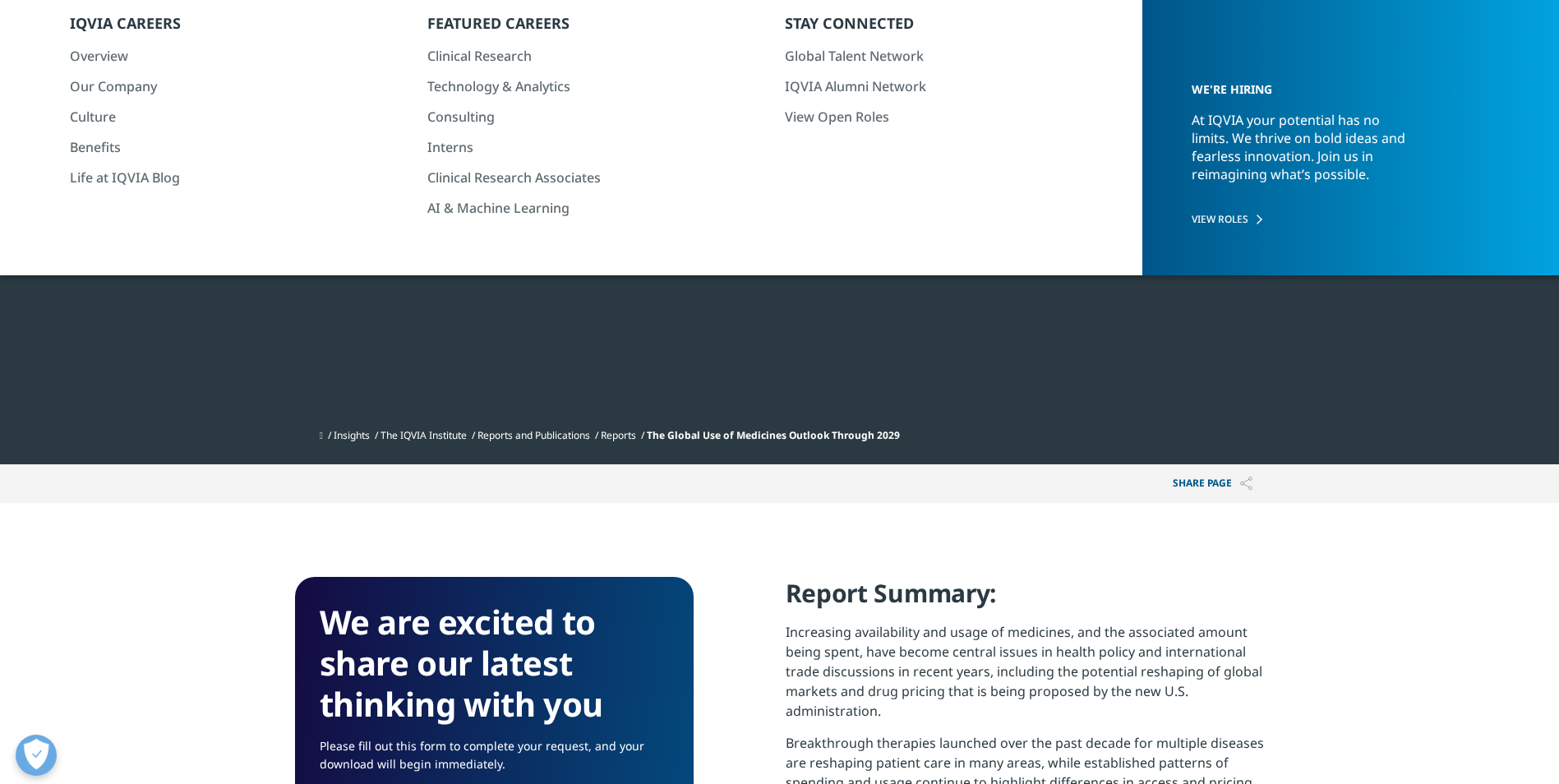 click at bounding box center (1106, 195) 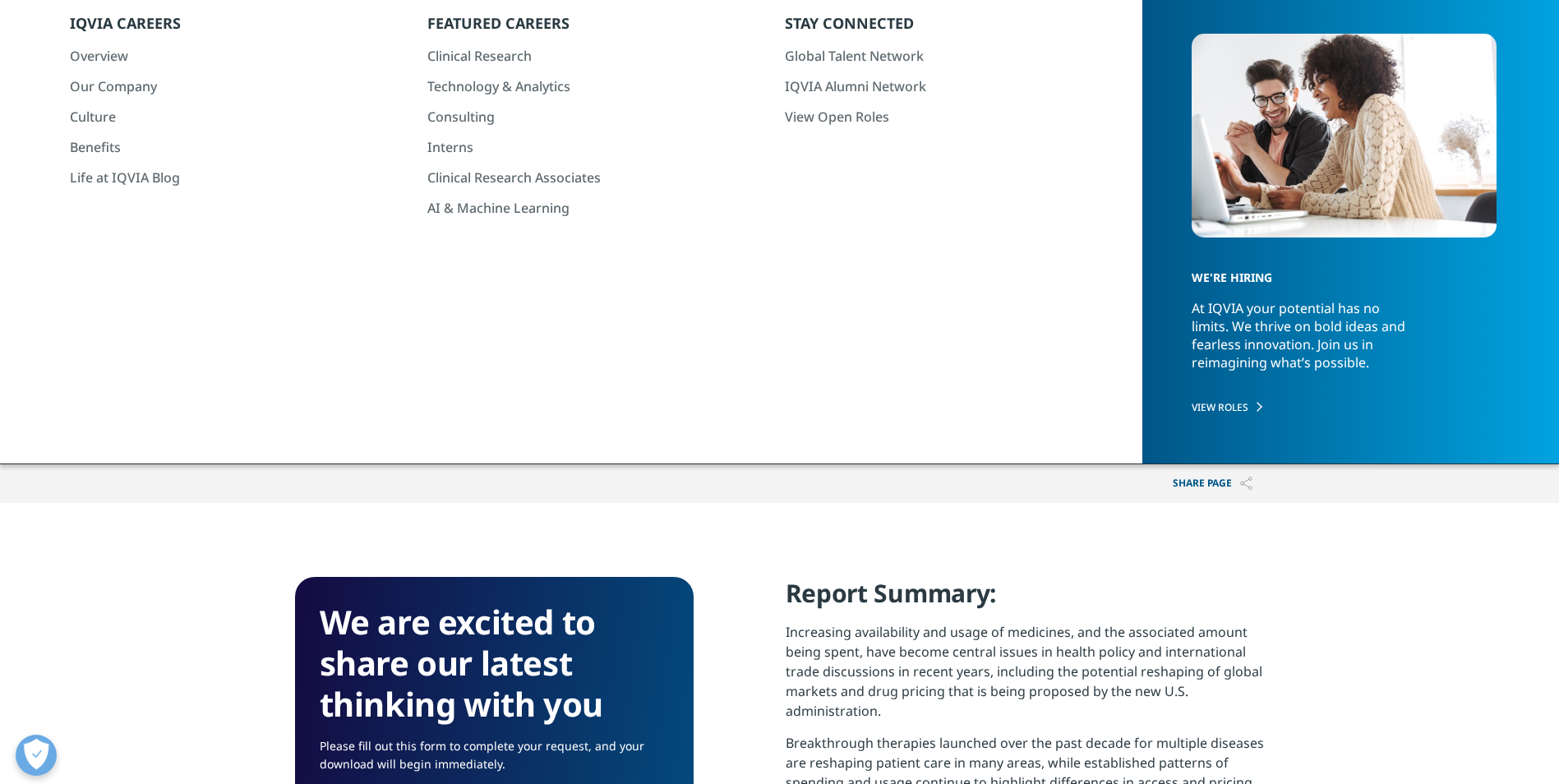 click at bounding box center (1106, 195) 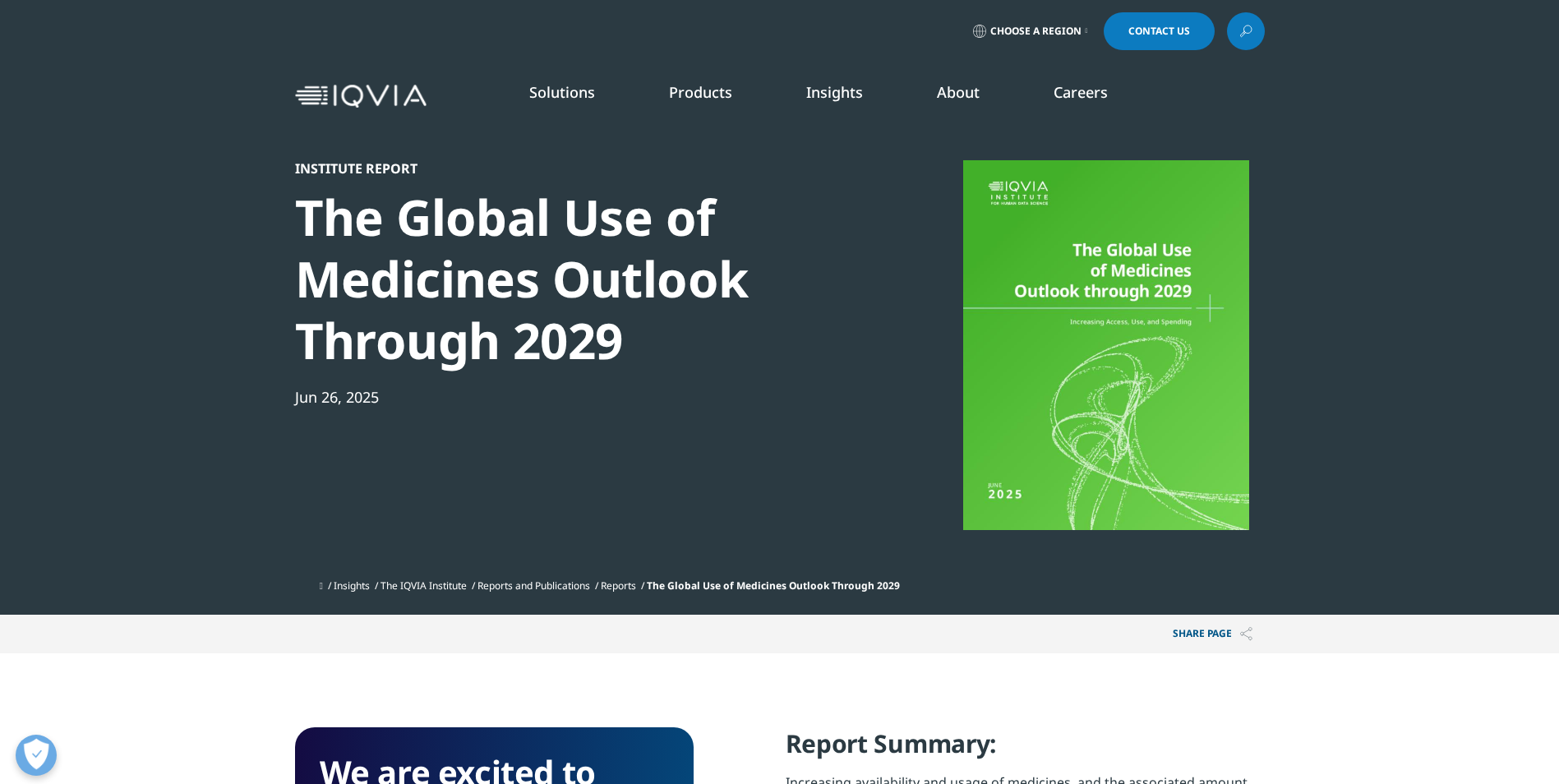 click at bounding box center (1106, 345) 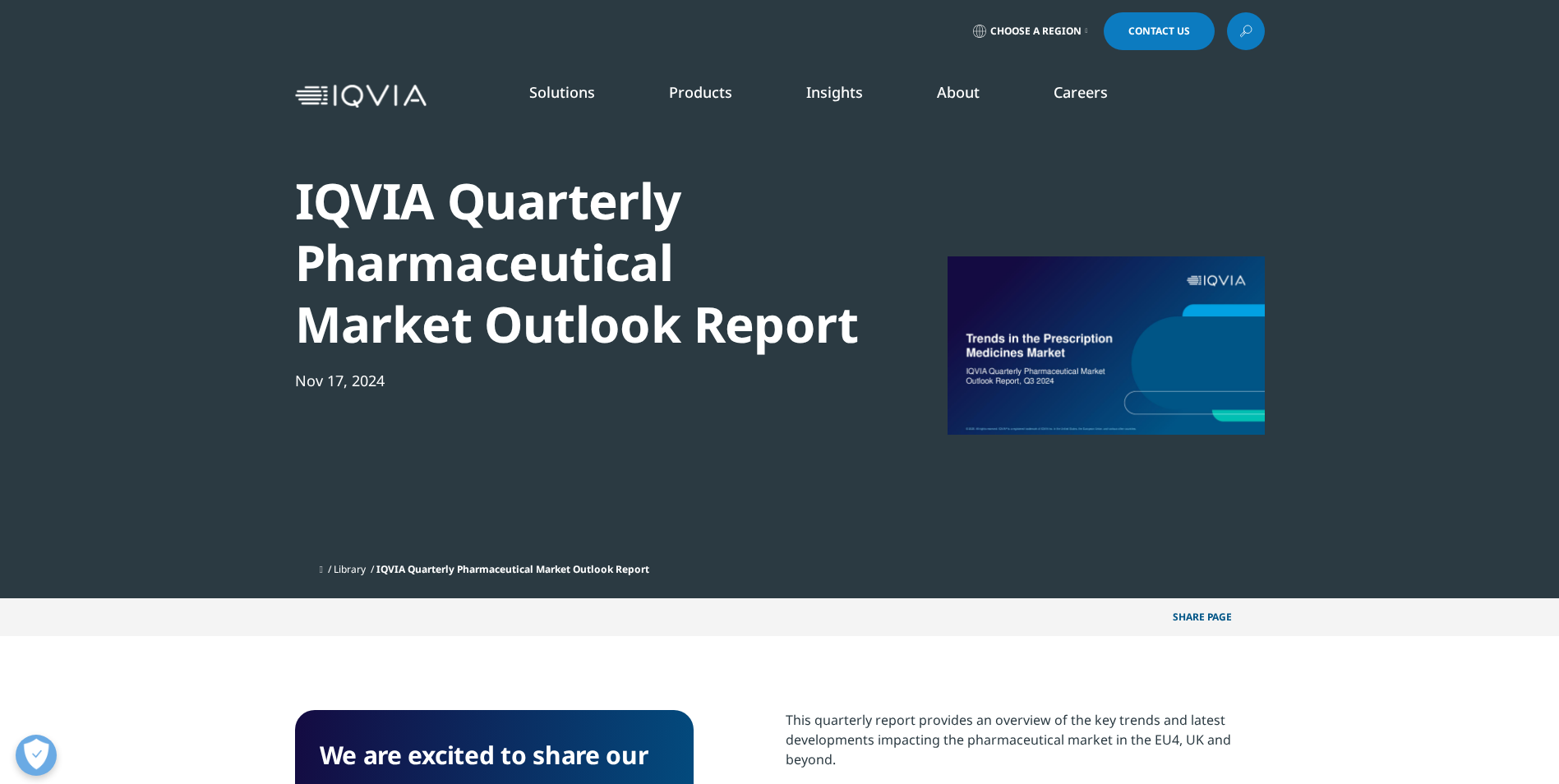scroll, scrollTop: 0, scrollLeft: 0, axis: both 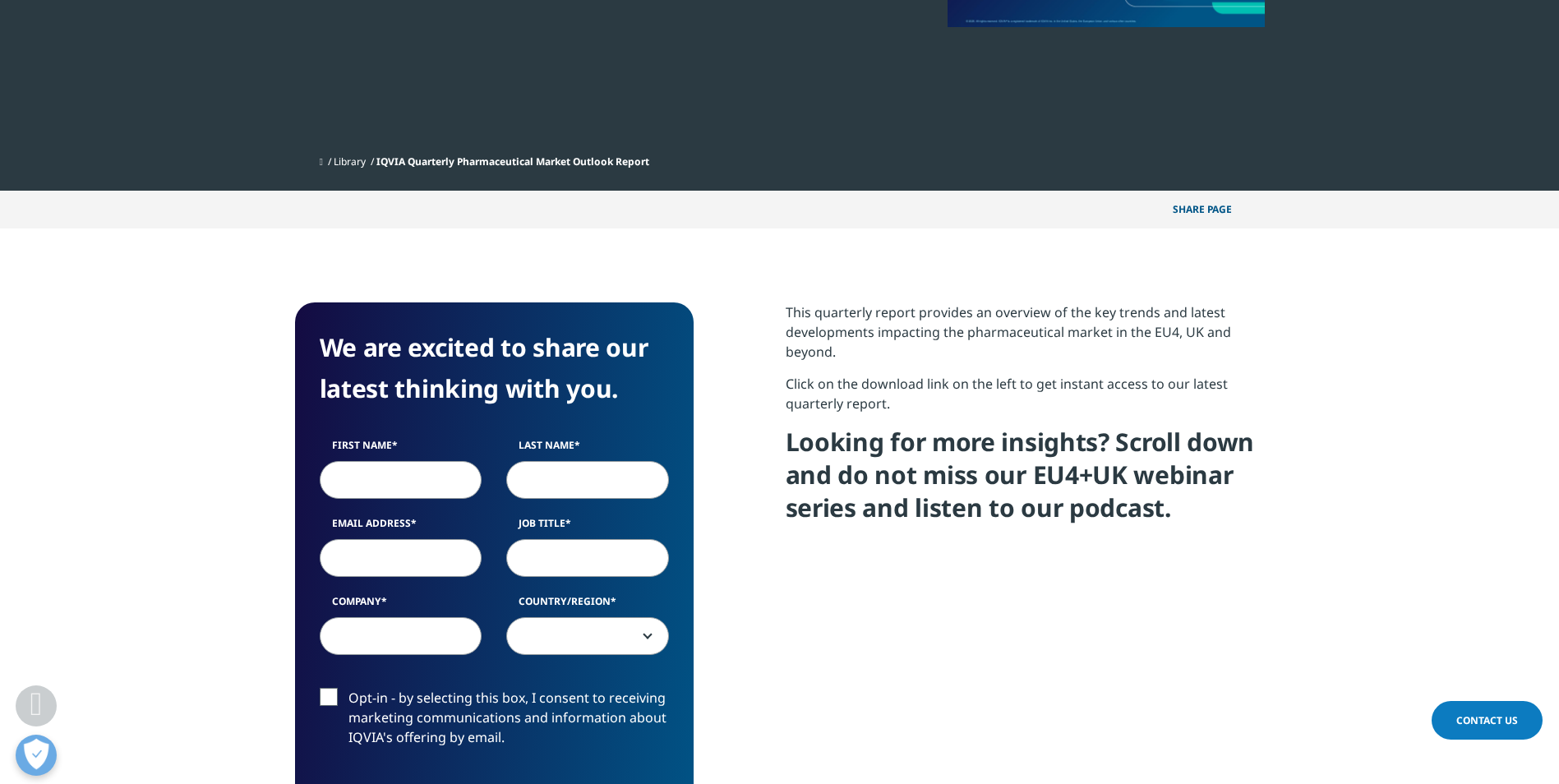 click on "Click on the download link on the left to get instant access to our latest quarterly report." at bounding box center (1025, 399) 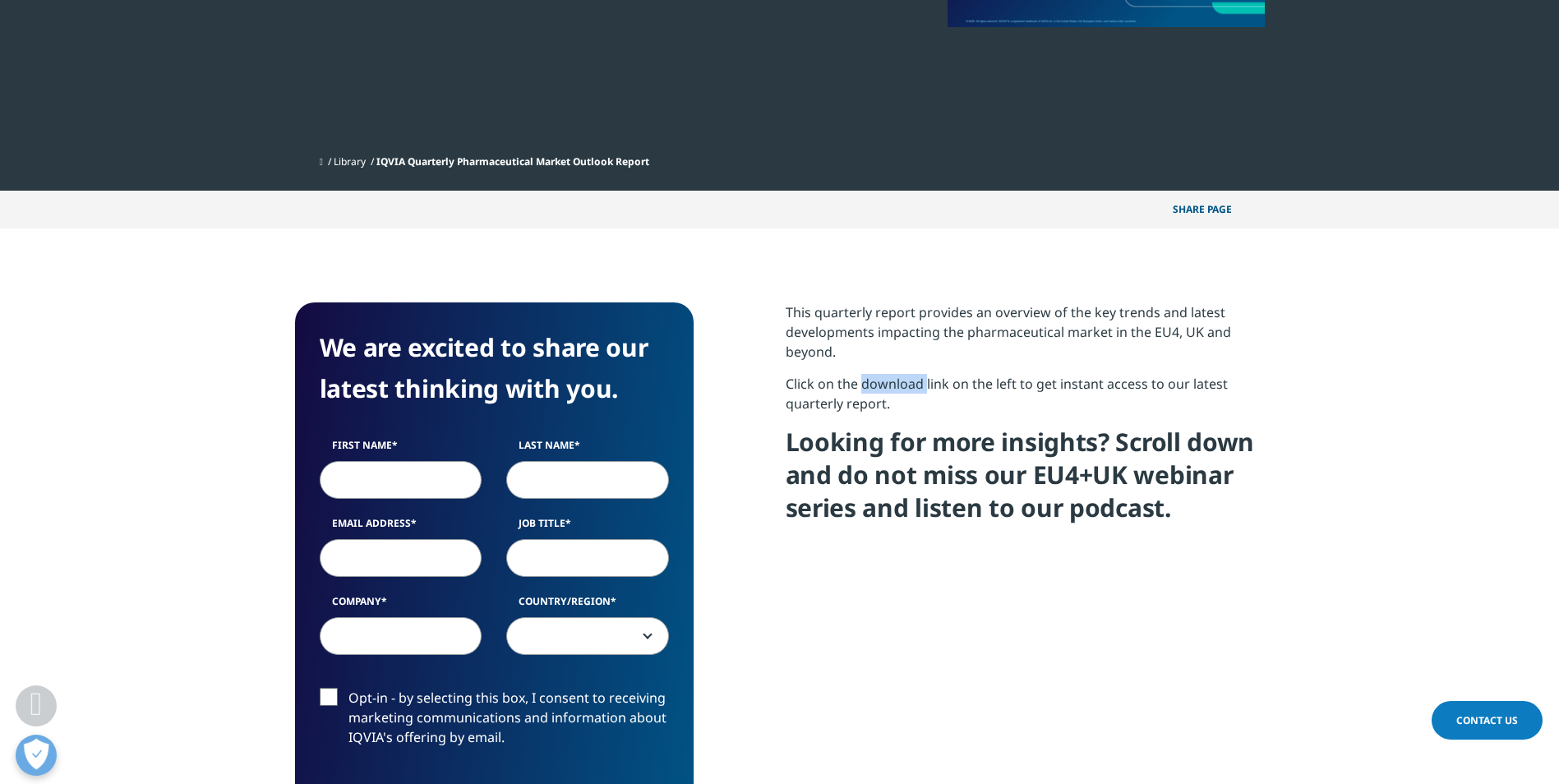 click on "Click on the download link on the left to get instant access to our latest quarterly report." at bounding box center [1025, 399] 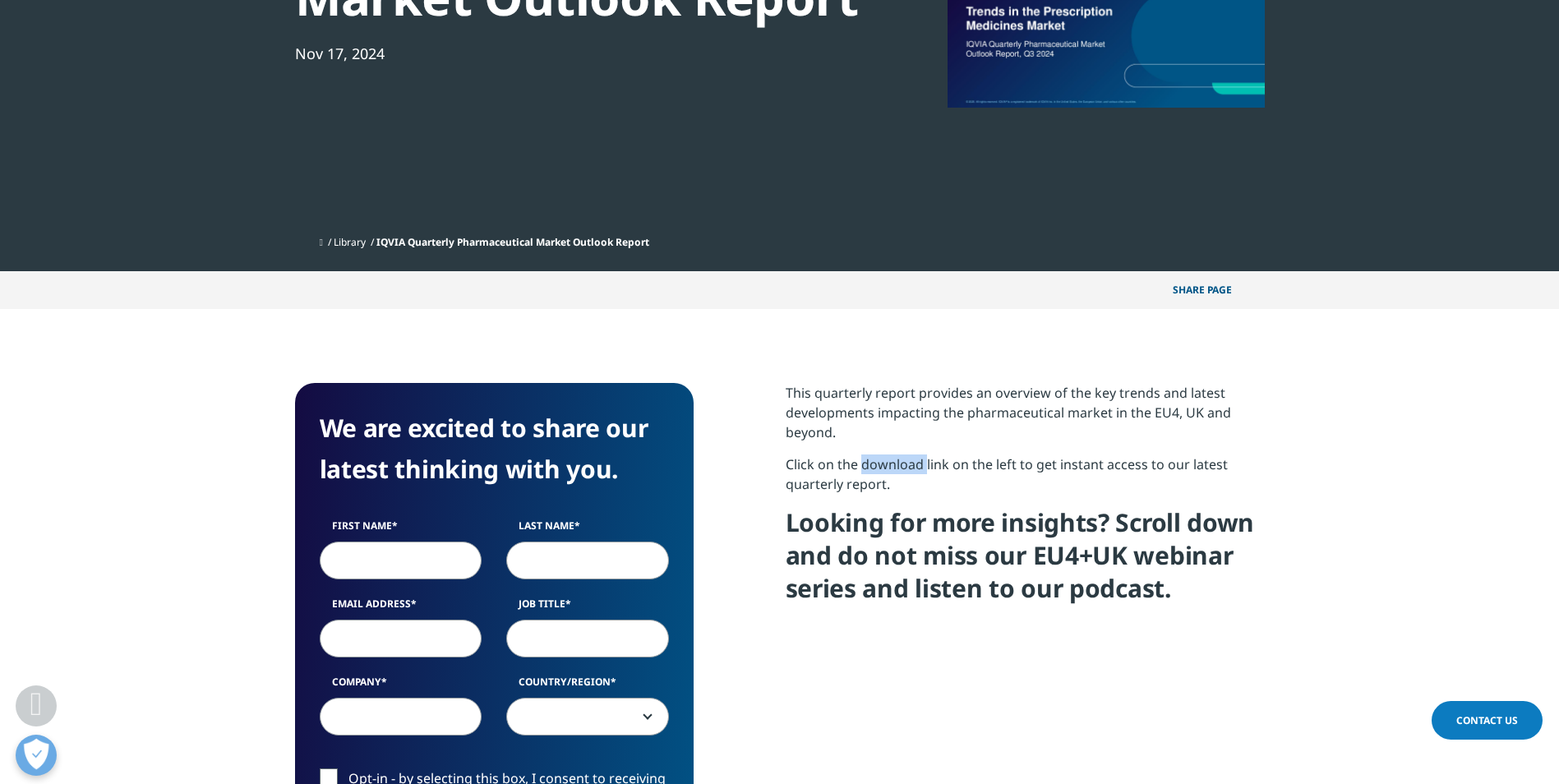 scroll, scrollTop: 0, scrollLeft: 0, axis: both 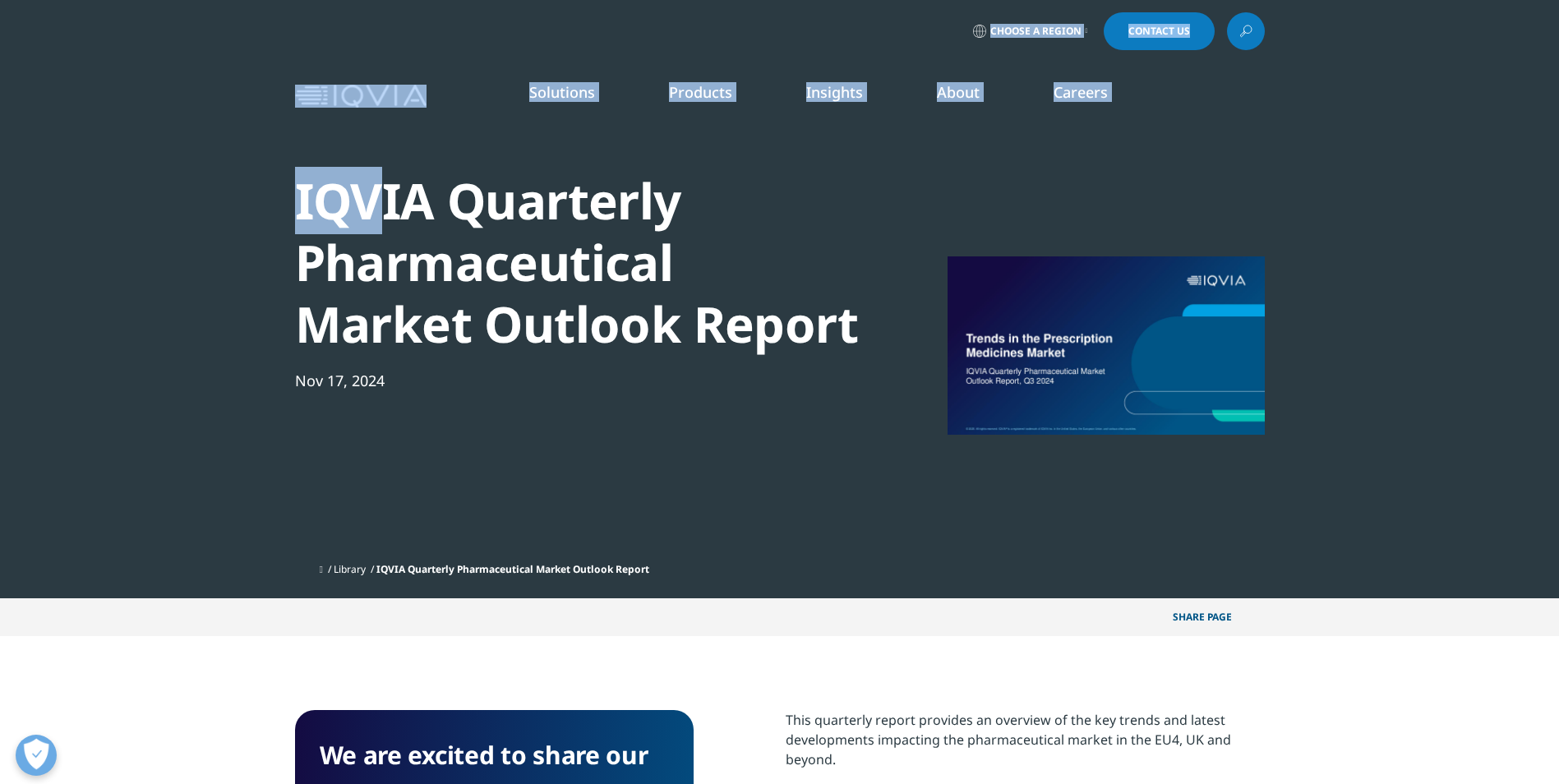 drag, startPoint x: 373, startPoint y: 208, endPoint x: 104, endPoint y: 31, distance: 322.00932 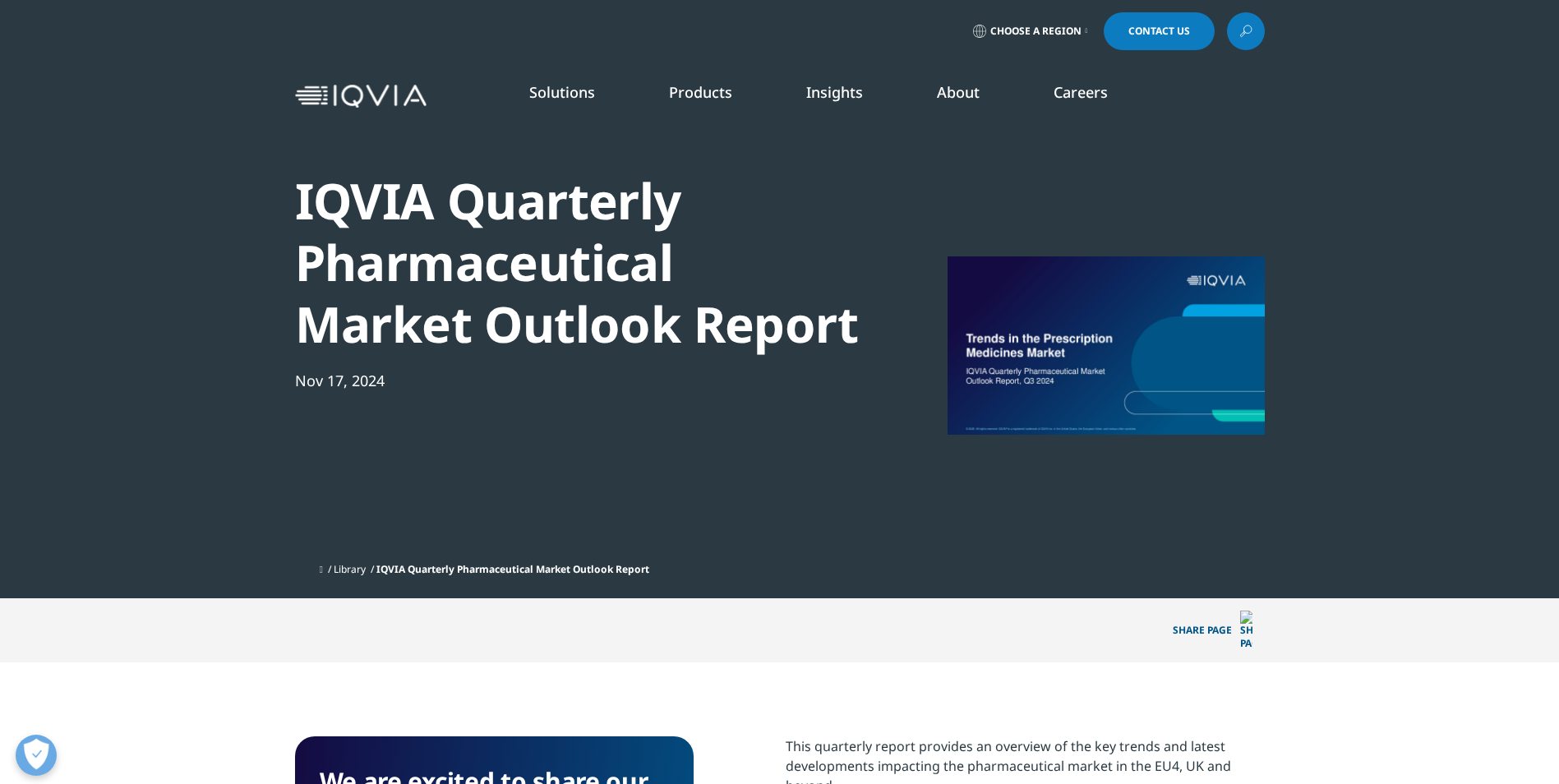 click on "Choose a Region
Contact Us" at bounding box center (779, 31) 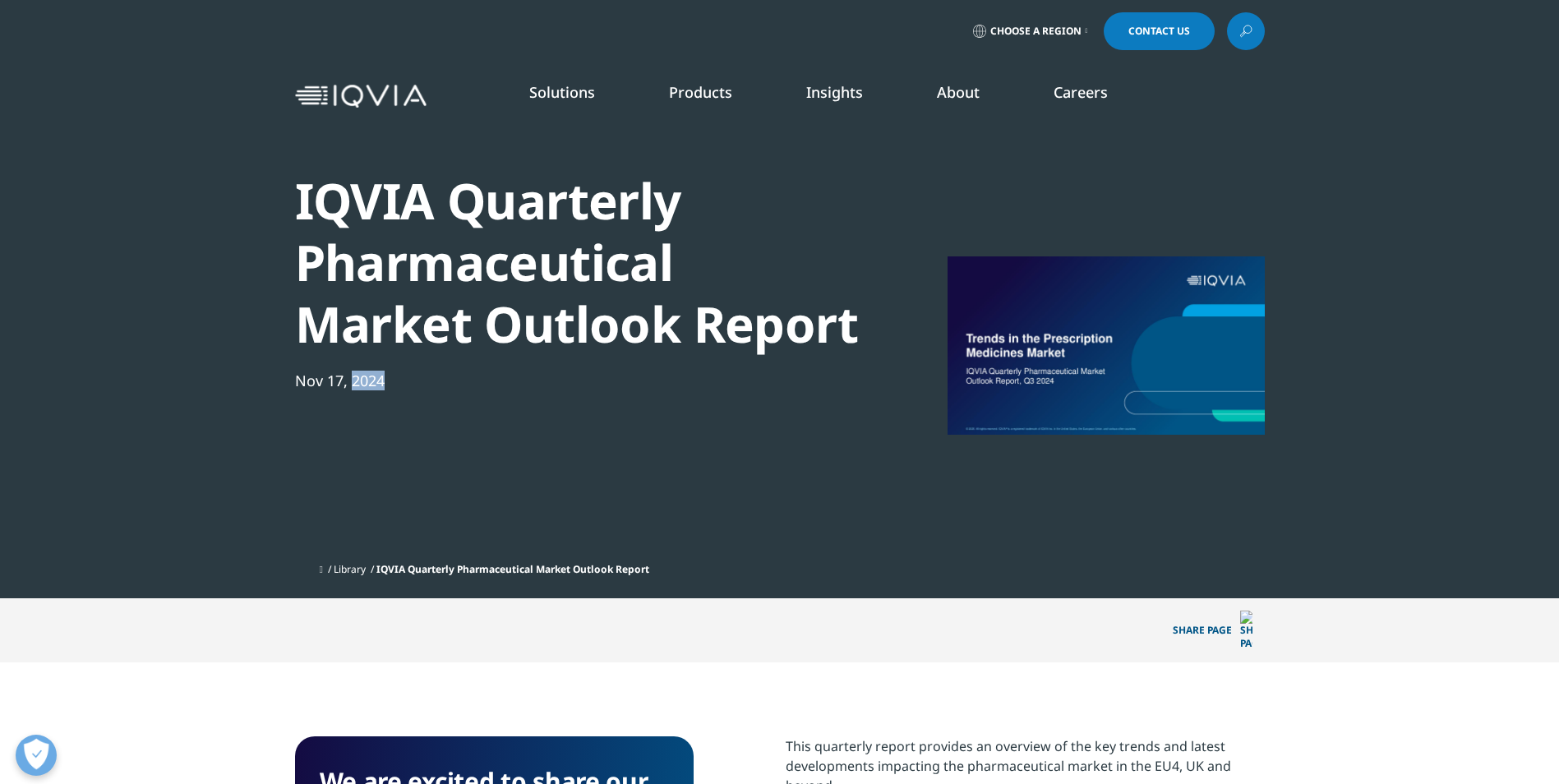 drag, startPoint x: 352, startPoint y: 394, endPoint x: 624, endPoint y: 428, distance: 274.11676 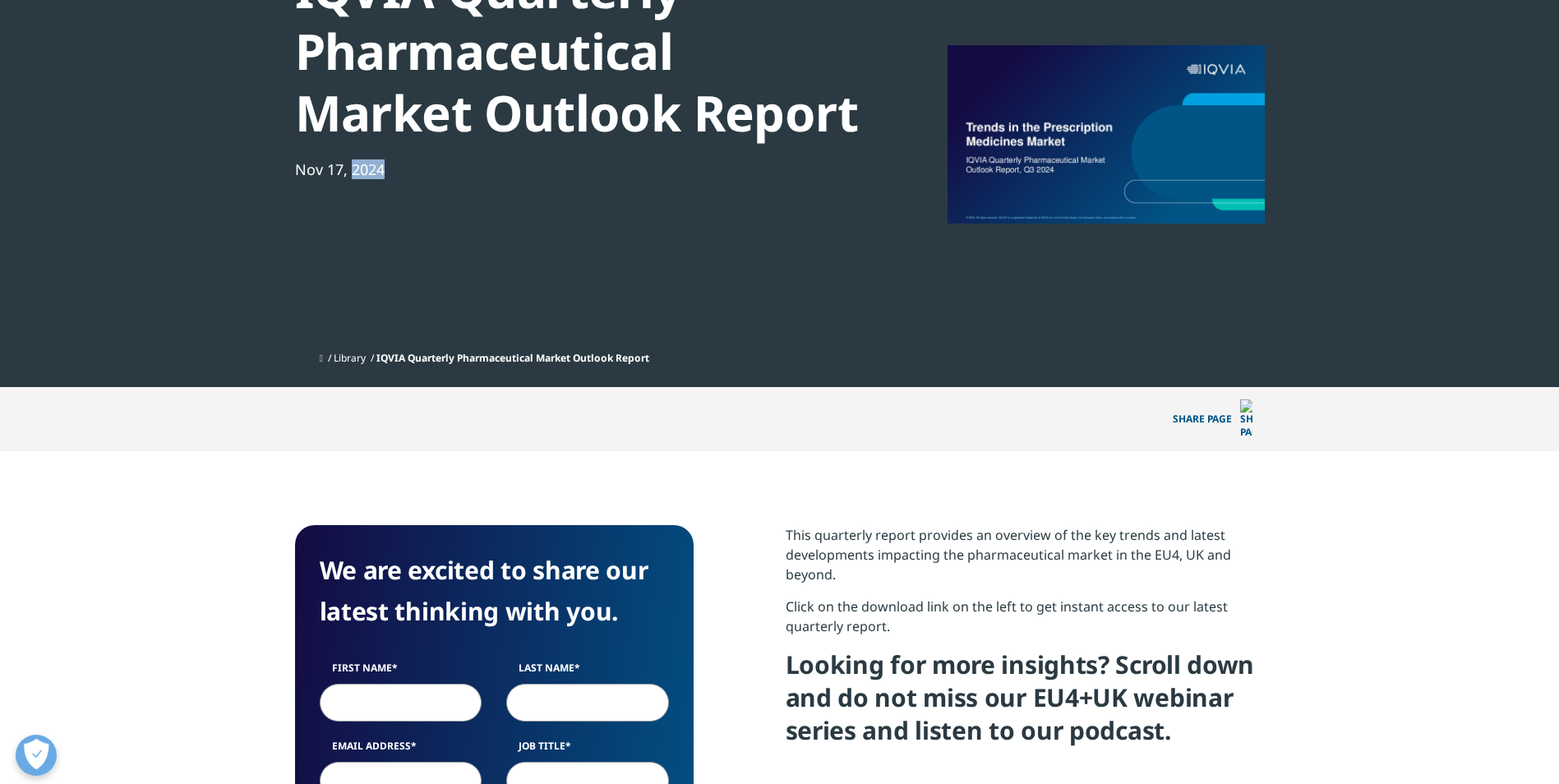 scroll, scrollTop: 212, scrollLeft: 0, axis: vertical 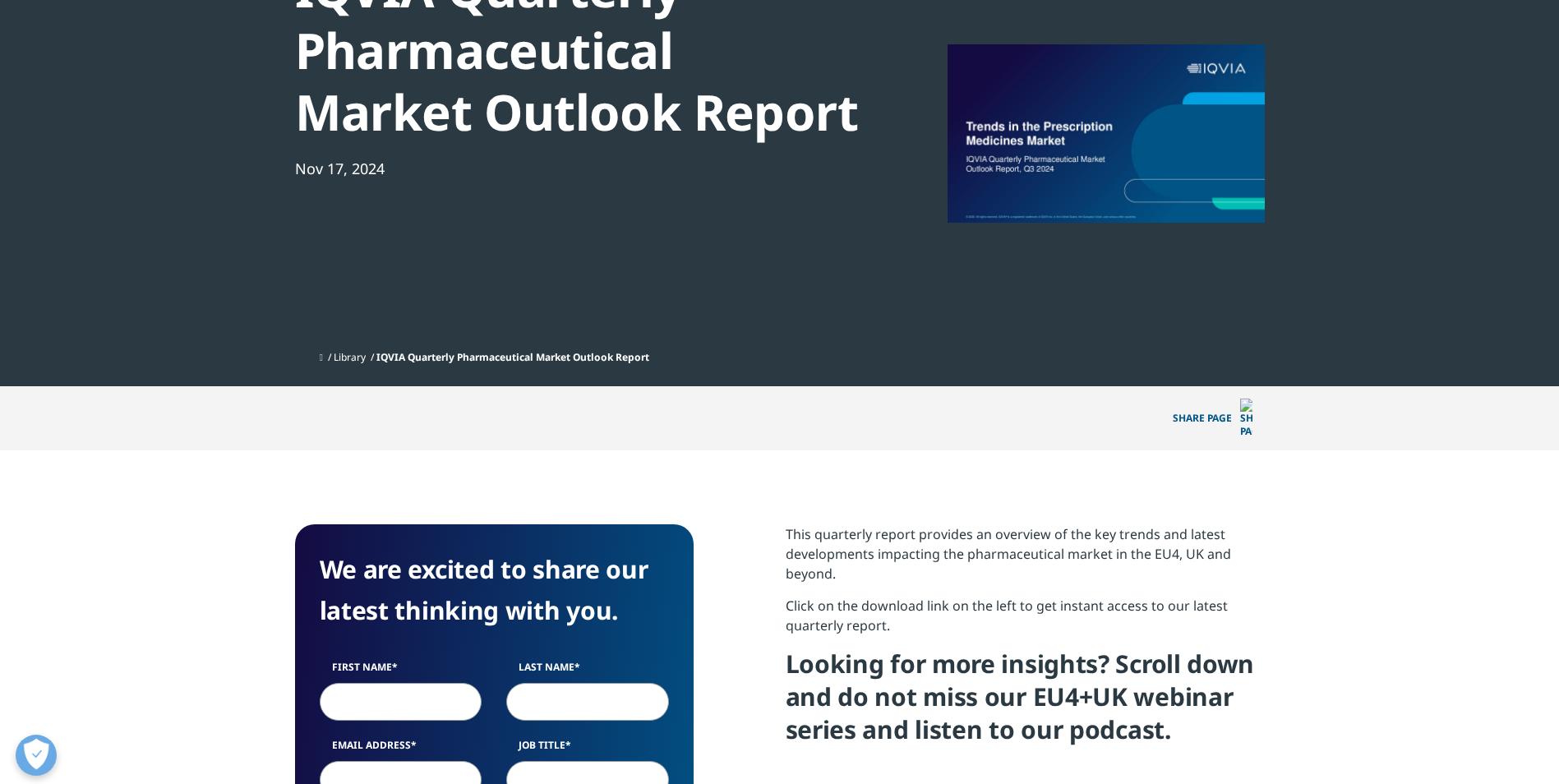 click on "Click on the download link on the left to get instant access to our latest quarterly report." at bounding box center (1025, 621) 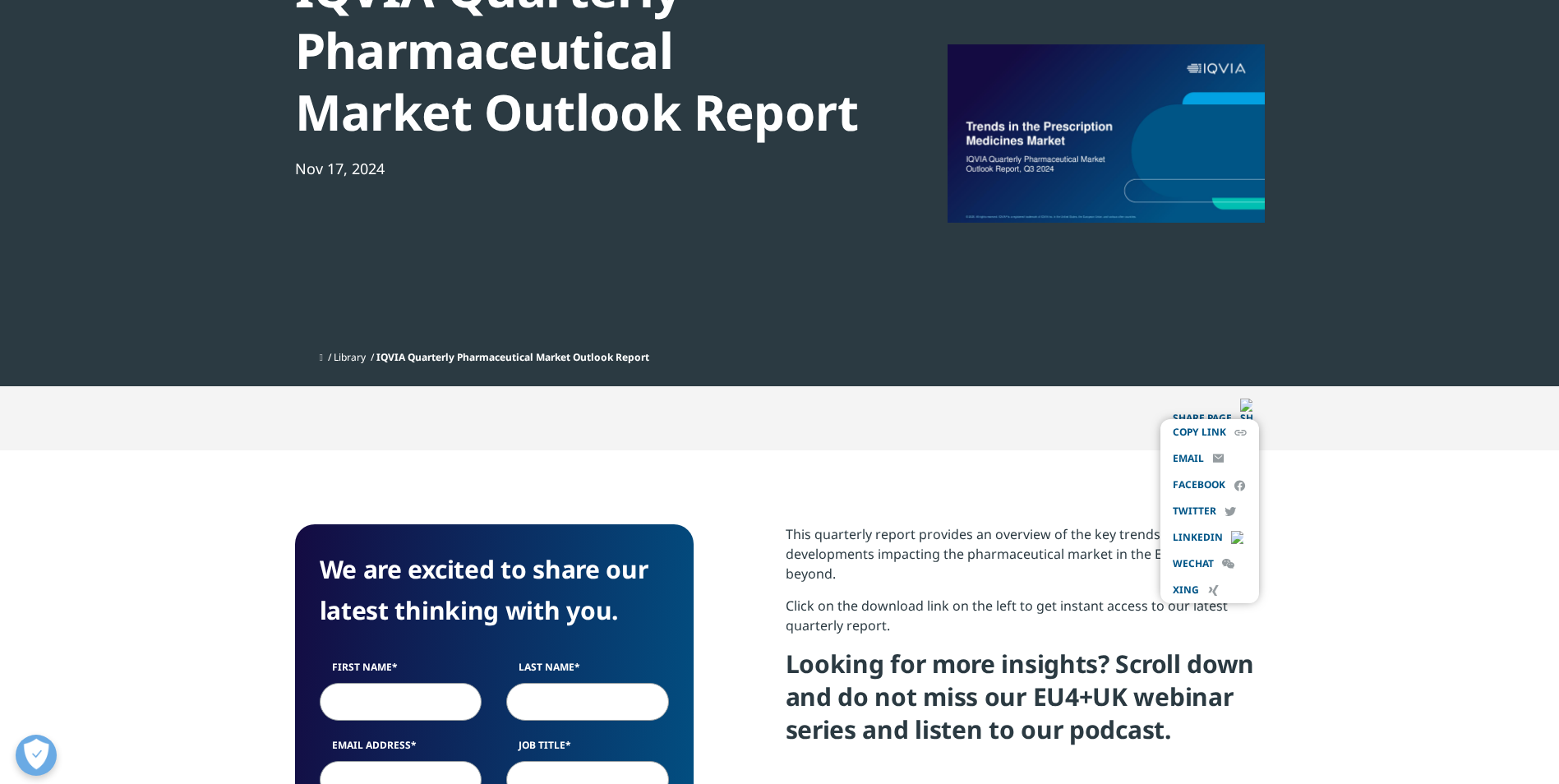 click on "Click on the download link on the left to get instant access to our latest quarterly report." at bounding box center (1025, 621) 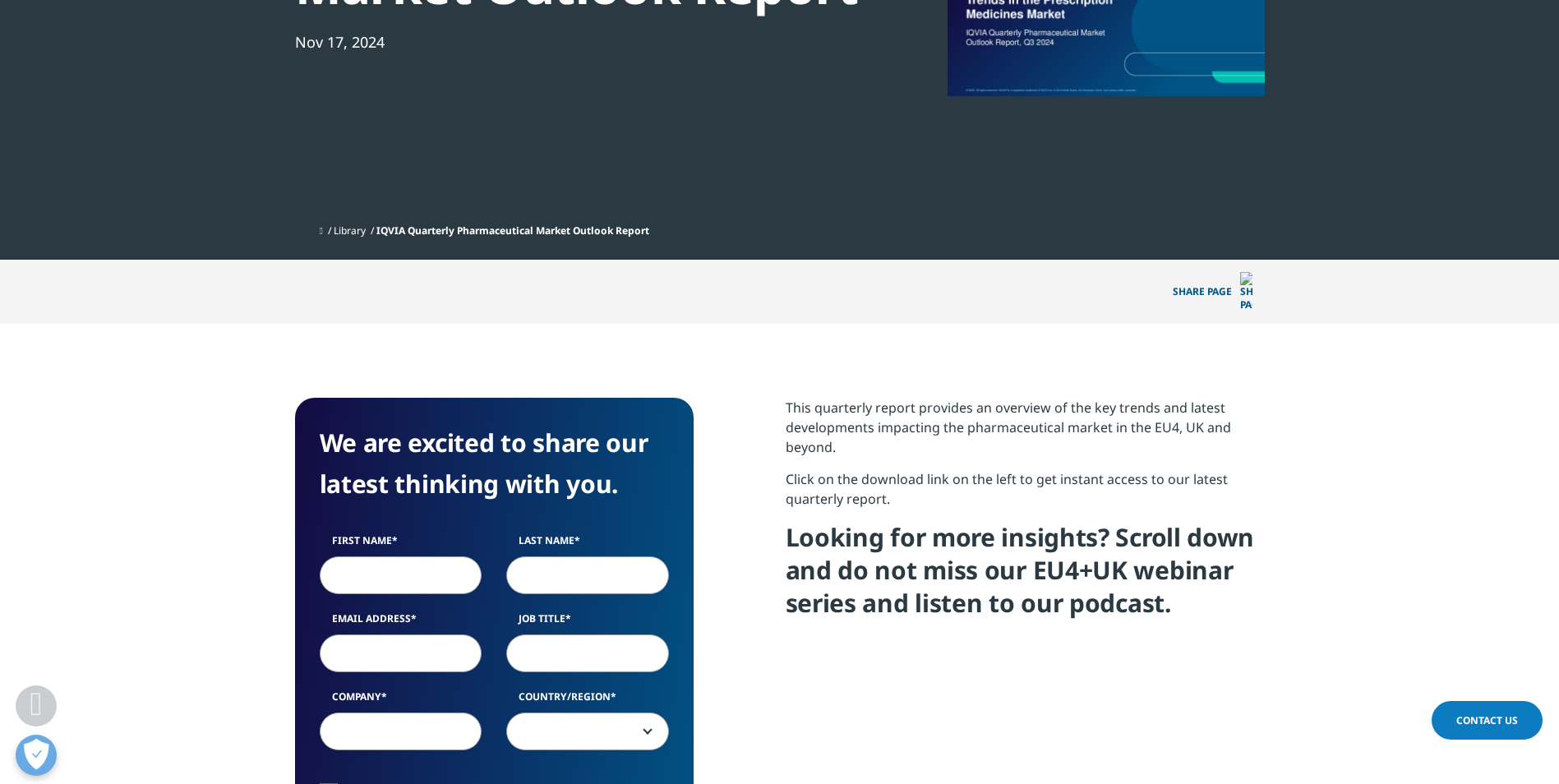 scroll, scrollTop: 339, scrollLeft: 0, axis: vertical 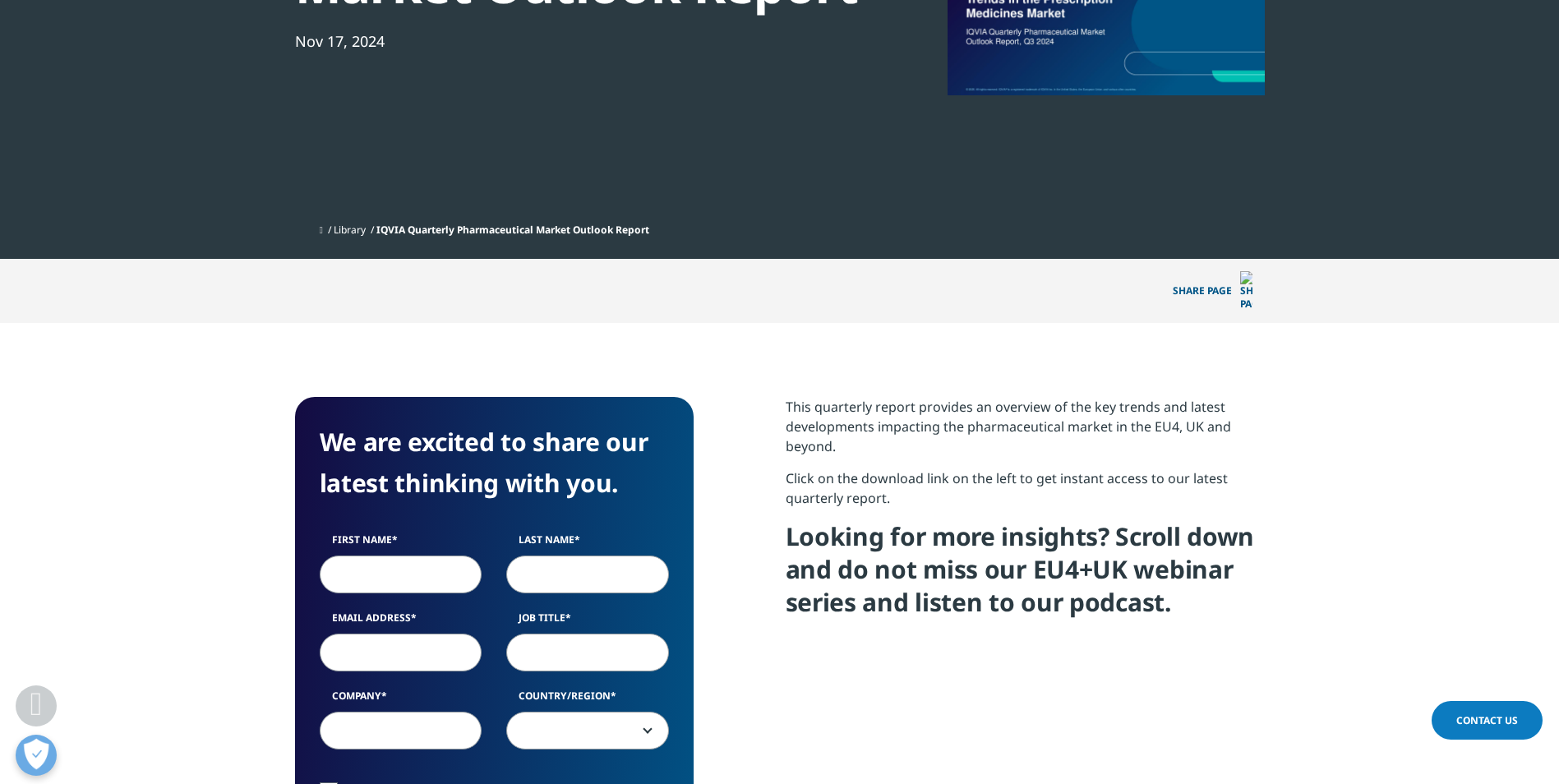 click on "We are excited to share our latest thinking with you.
First Name
Last Name
Email Address
Job Title
Company
Country/Region
United States
Canada
United Kingdom
Afghanistan
Albania
Algeria
American Samoa
Andorra
Angola
Anguilla
Antarctica
Antigua and Barbuda
Argentina
Armenia
Aruba
Australia
Austria
Azerbaijan
Bahamas
Bahrain
Bangladesh
Barbados
Belarus
Belgium
Belize
Benin
Bermuda
Bhutan
Bolivia
Bosnia and Herzegovenia
Botswana
Bouvet Island
Brazil
British Indian Ocean Territory
British Virgin Islands Brunei" at bounding box center (779, 715) 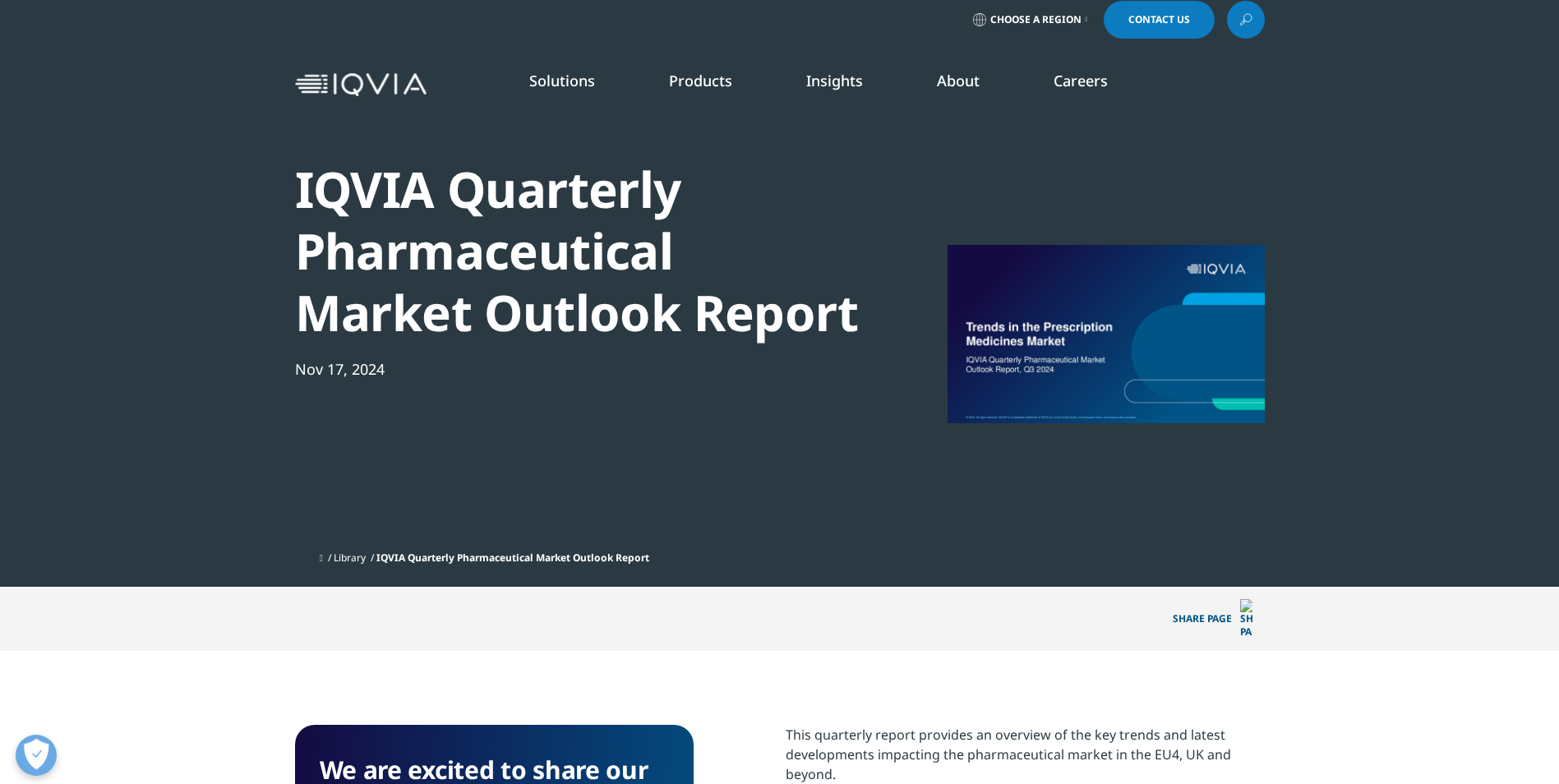 scroll, scrollTop: 0, scrollLeft: 0, axis: both 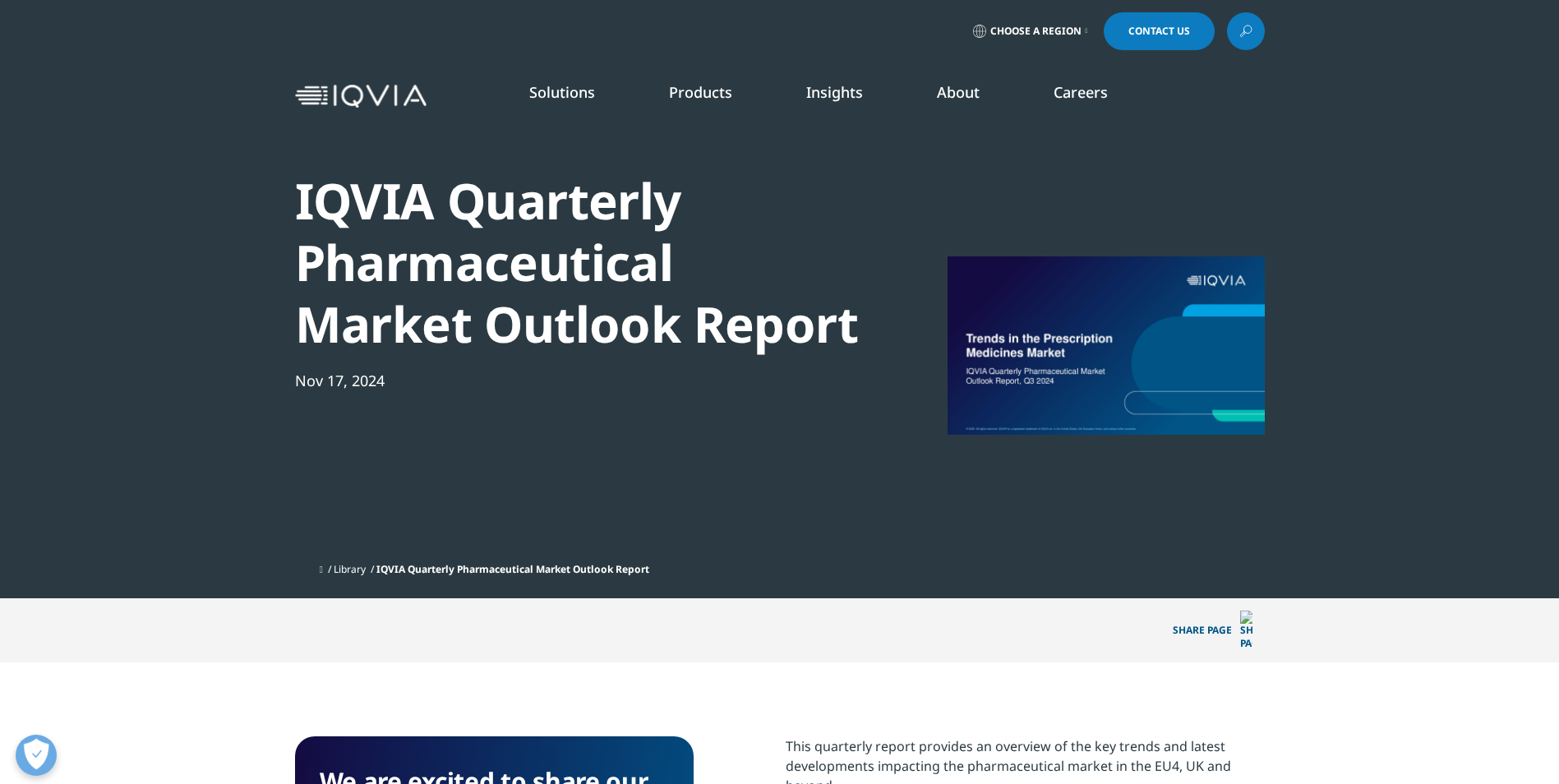 click at bounding box center [1106, 345] 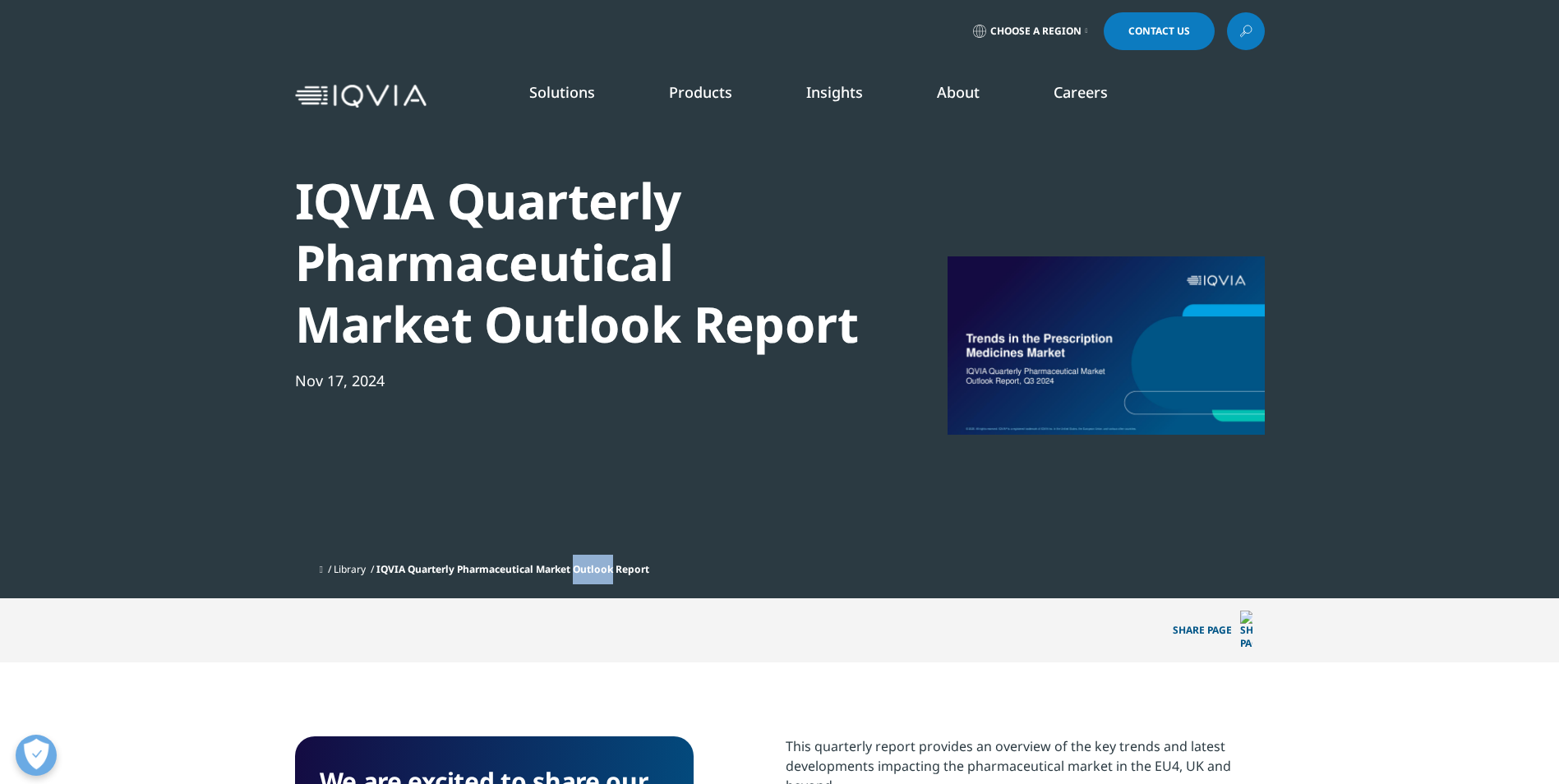 click on "IQVIA Quarterly Pharmaceutical Market Outlook Report" at bounding box center (513, 569) 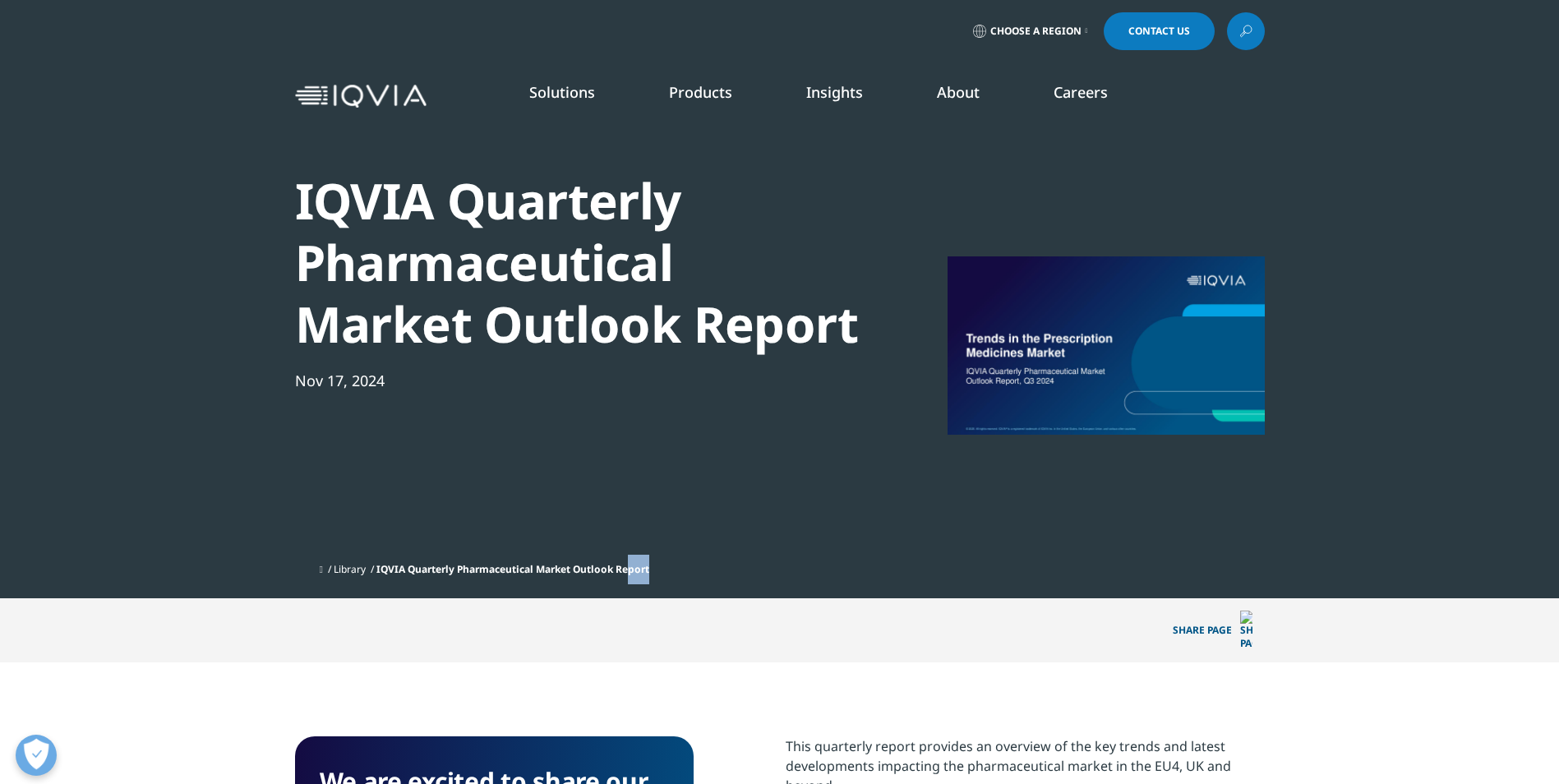 drag, startPoint x: 605, startPoint y: 571, endPoint x: 640, endPoint y: 570, distance: 35.014283 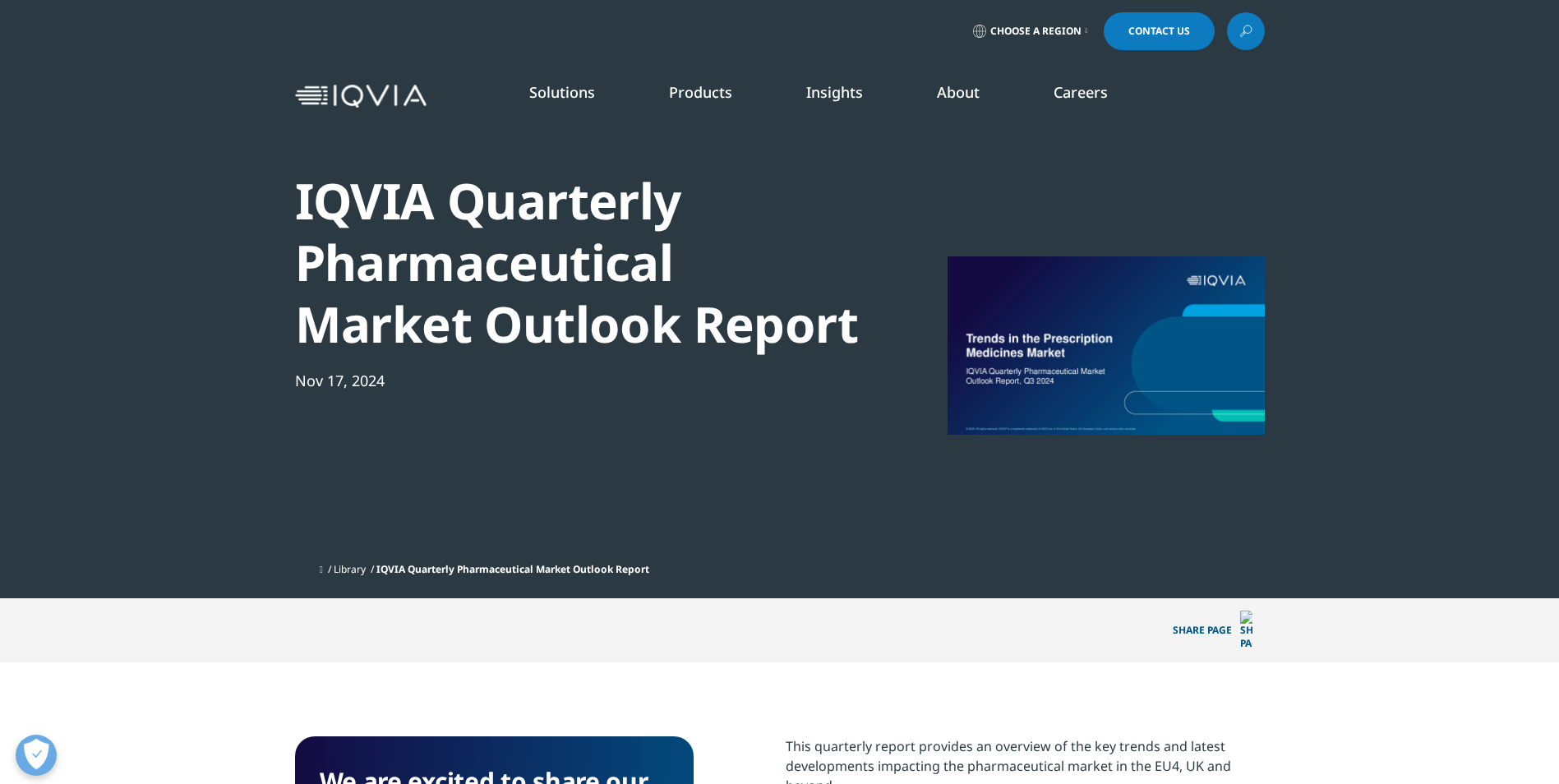 click on "IQVIA Quarterly Pharmaceutical Market Outlook Report" at bounding box center [513, 569] 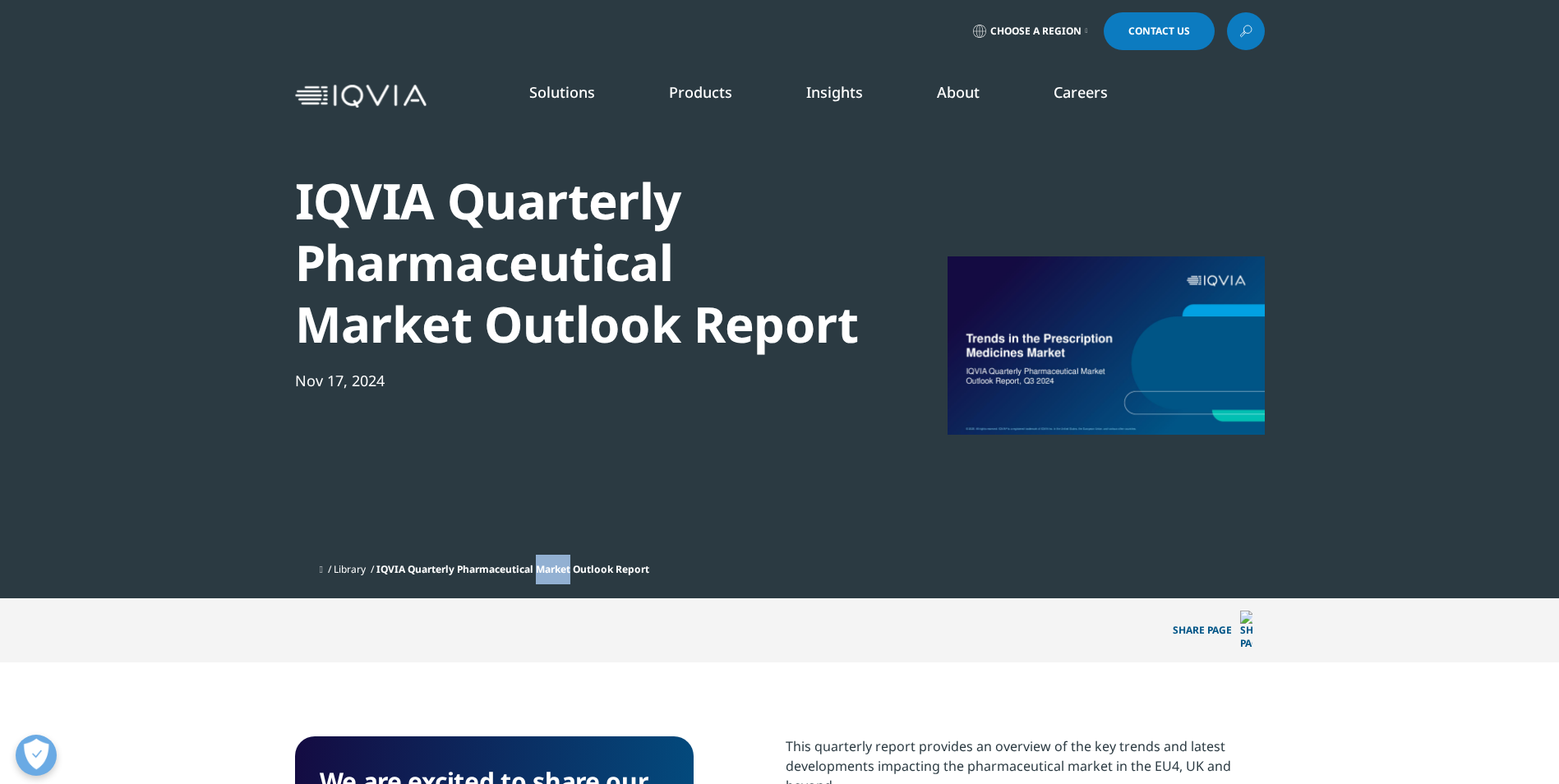 click on "IQVIA Quarterly Pharmaceutical Market Outlook Report" at bounding box center [513, 569] 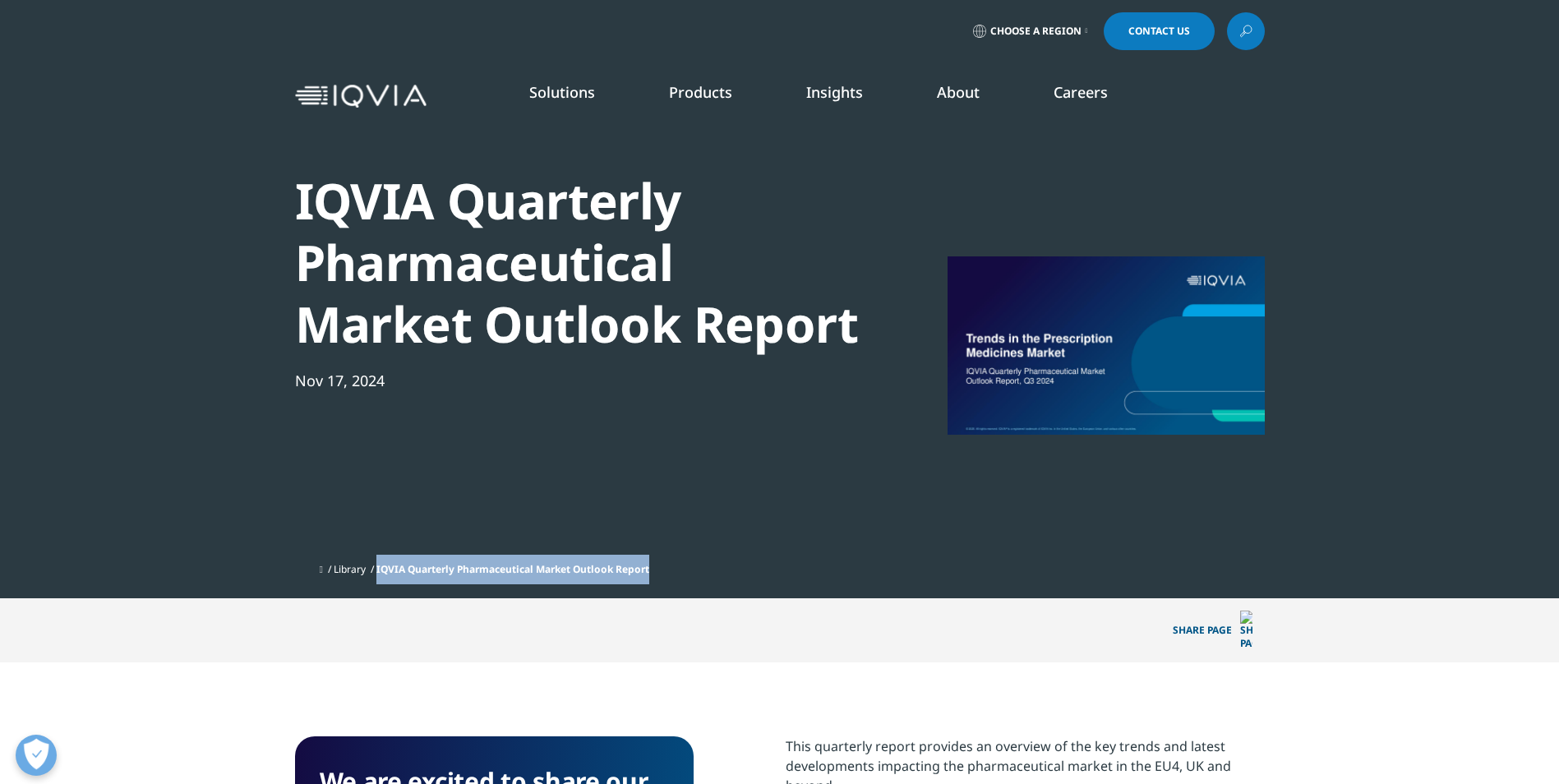 click on "IQVIA Quarterly Pharmaceutical Market Outlook Report" at bounding box center (513, 569) 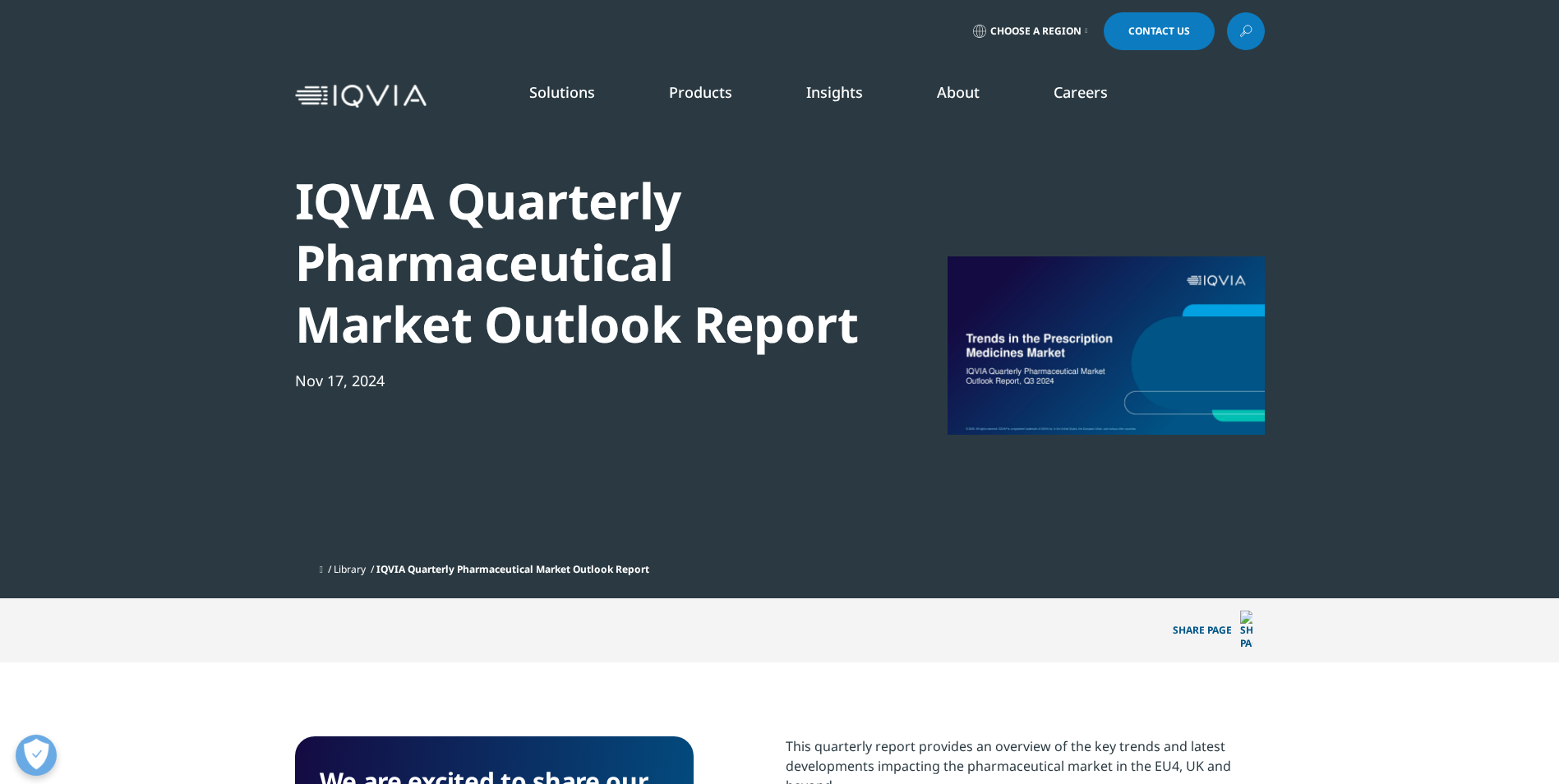 drag, startPoint x: 549, startPoint y: 570, endPoint x: 821, endPoint y: 679, distance: 293.0273 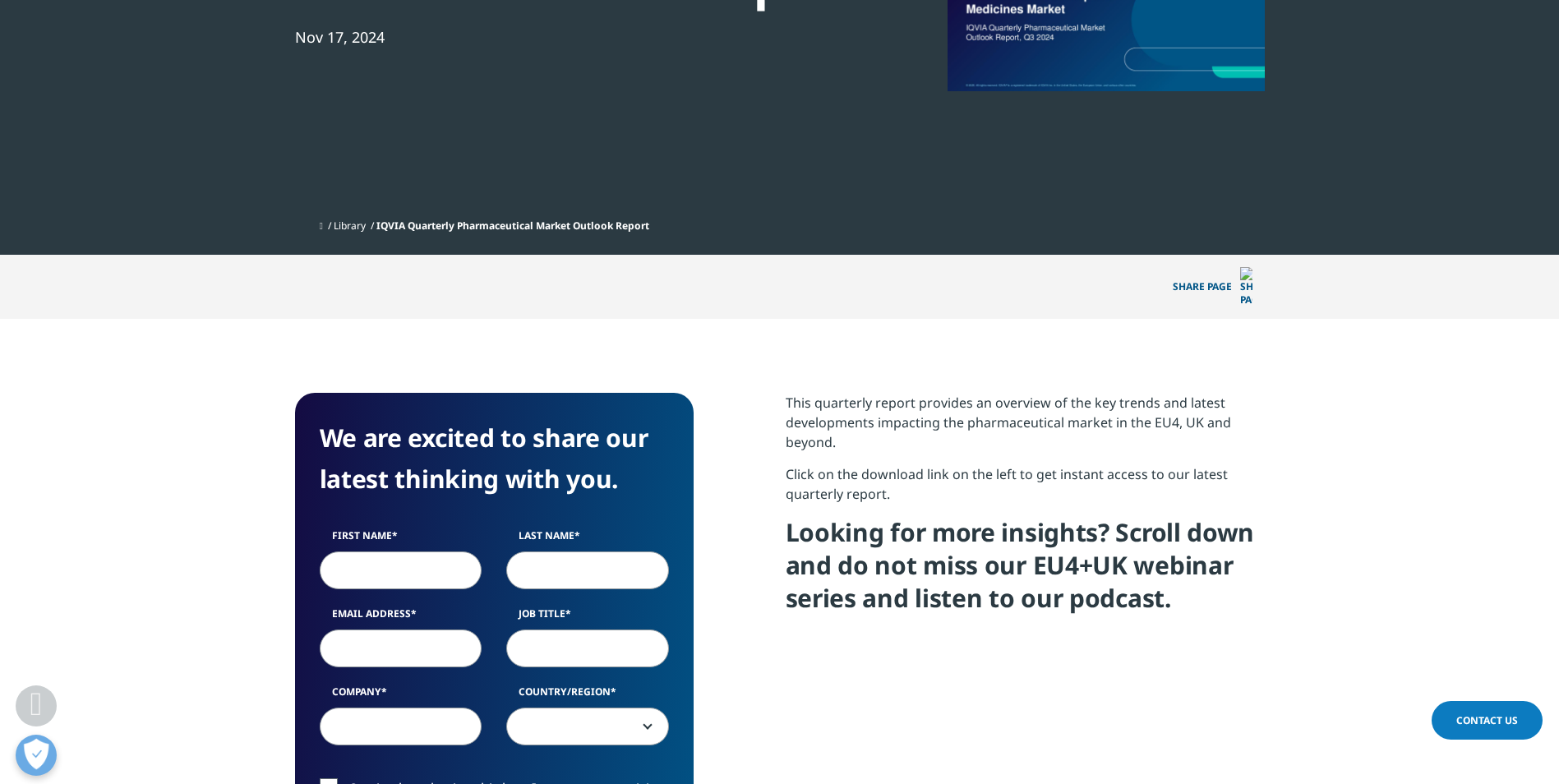 scroll, scrollTop: 344, scrollLeft: 0, axis: vertical 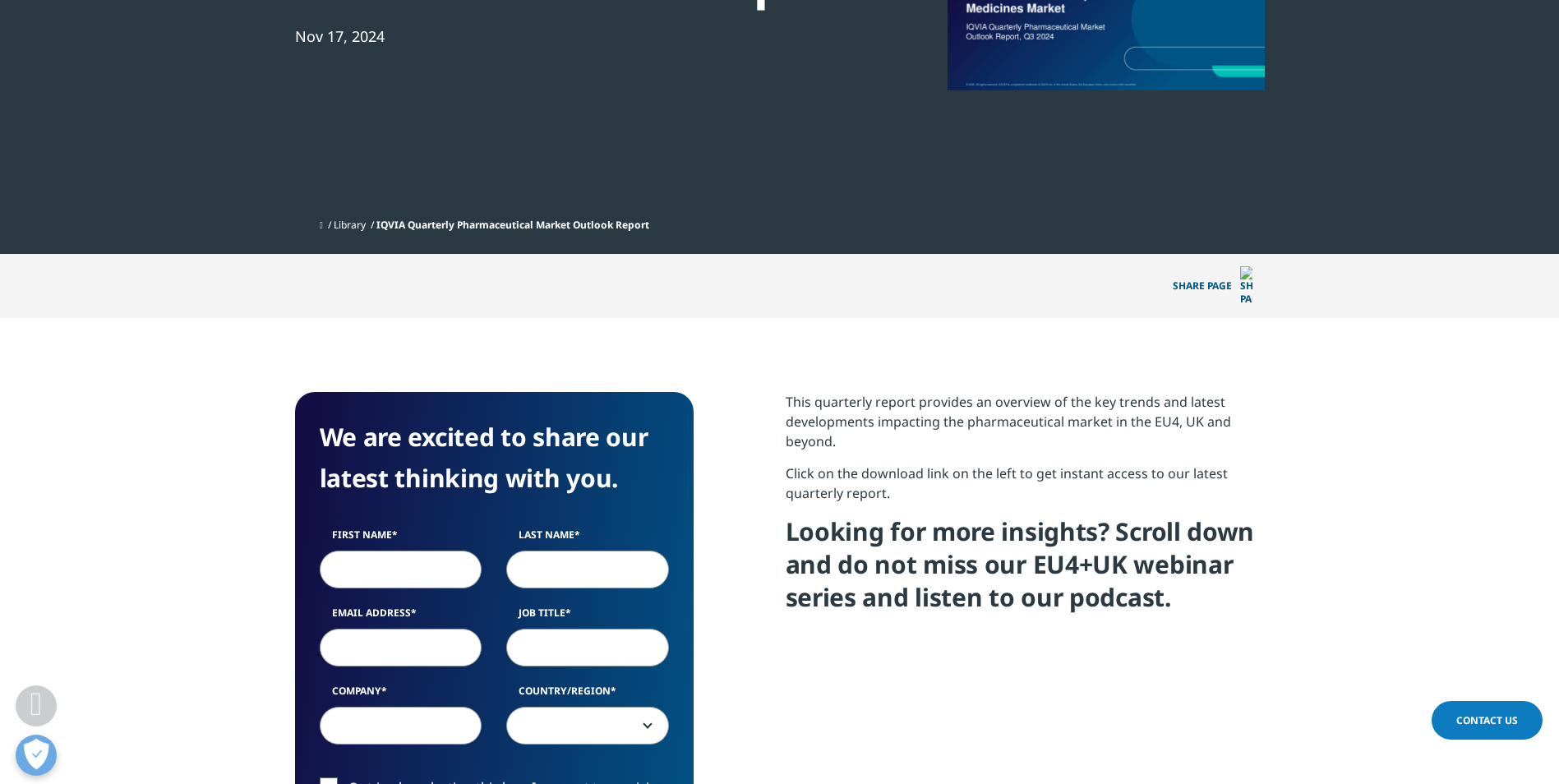 click on "Looking for more insights? Scroll down and do not miss our EU4+UK webinar series and listen to our podcast." at bounding box center [1025, 570] 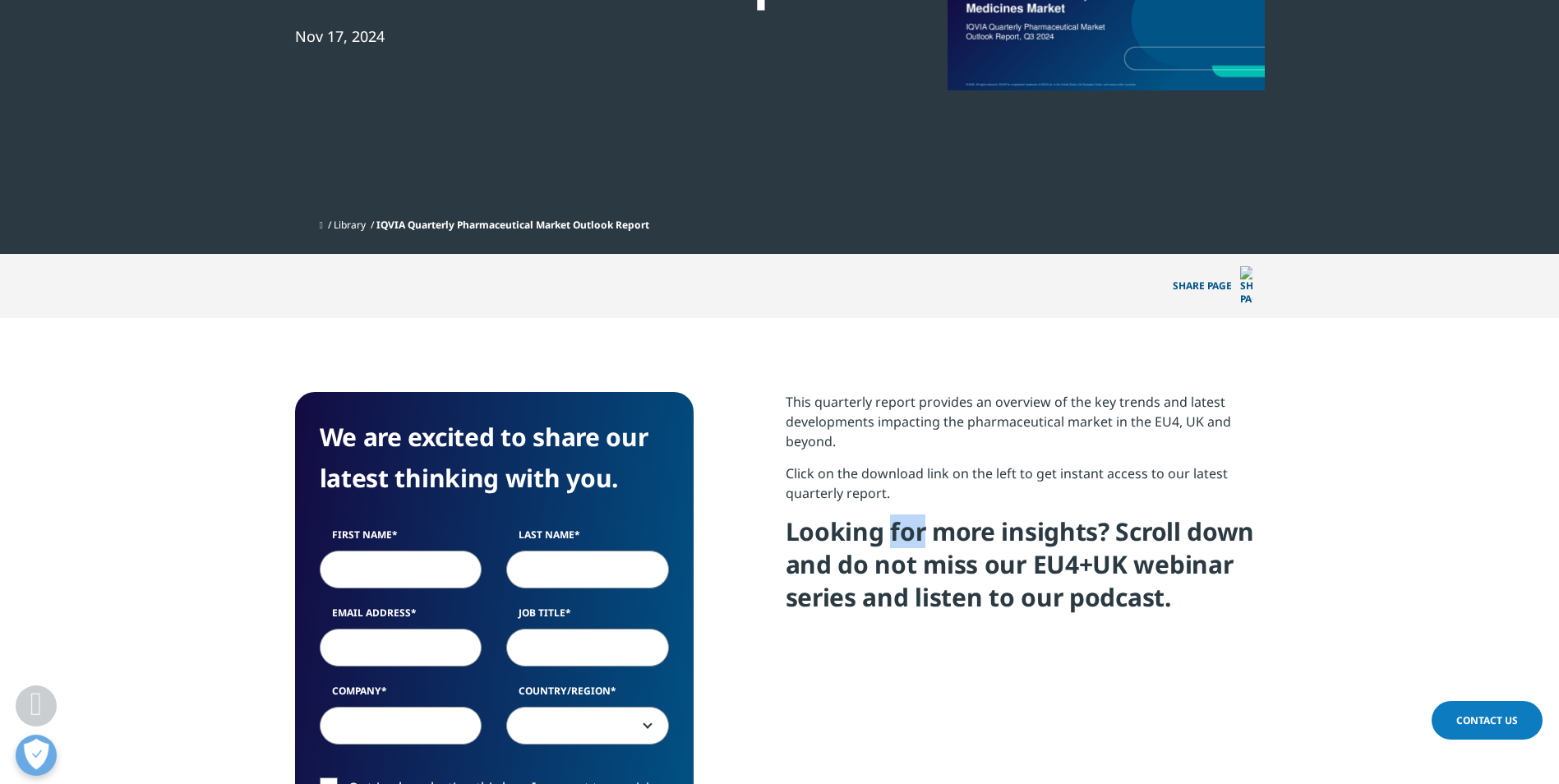 click on "Looking for more insights? Scroll down and do not miss our EU4+UK webinar series and listen to our podcast." at bounding box center [1025, 570] 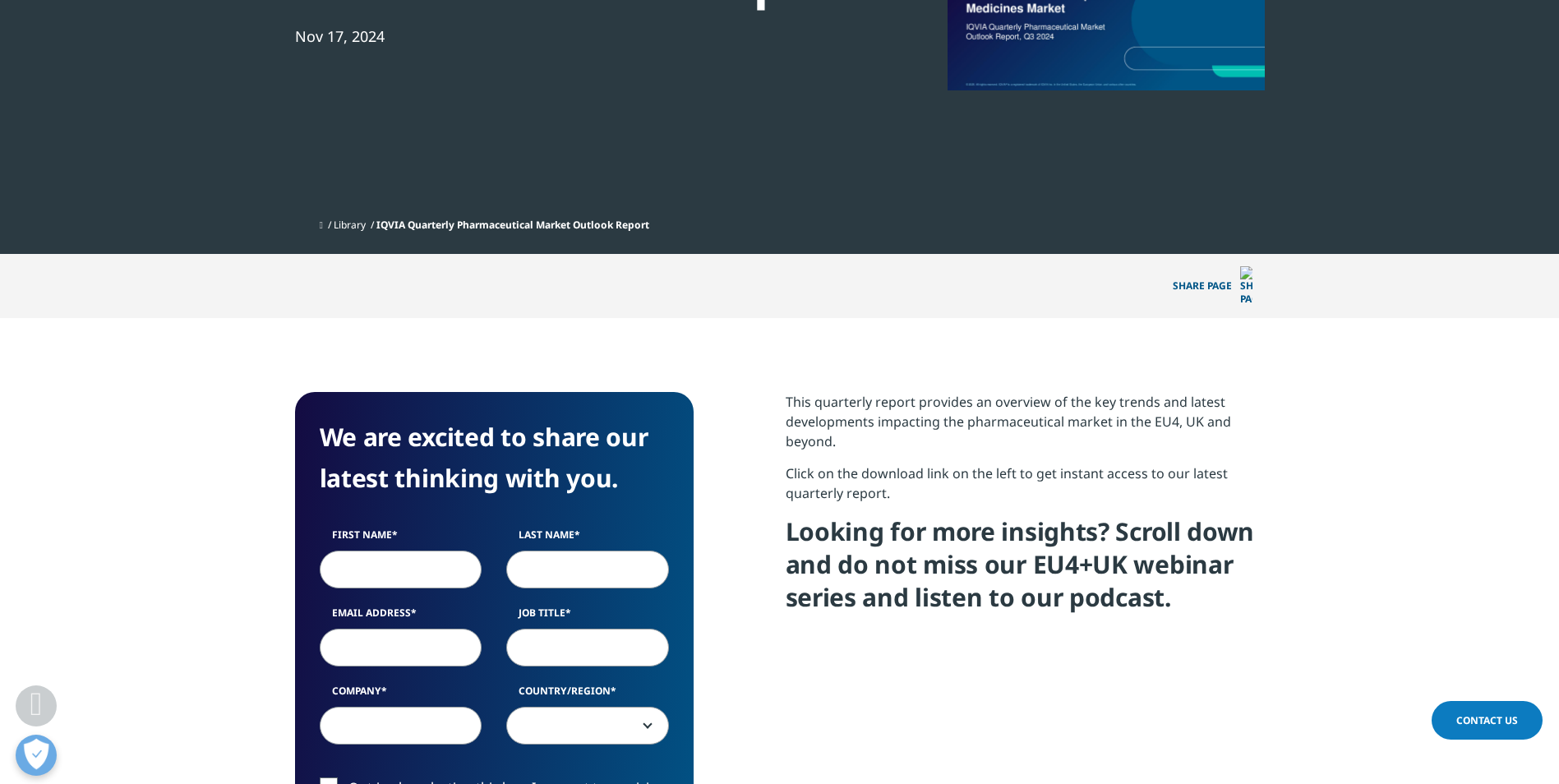 drag, startPoint x: 895, startPoint y: 518, endPoint x: 978, endPoint y: 582, distance: 104.80935 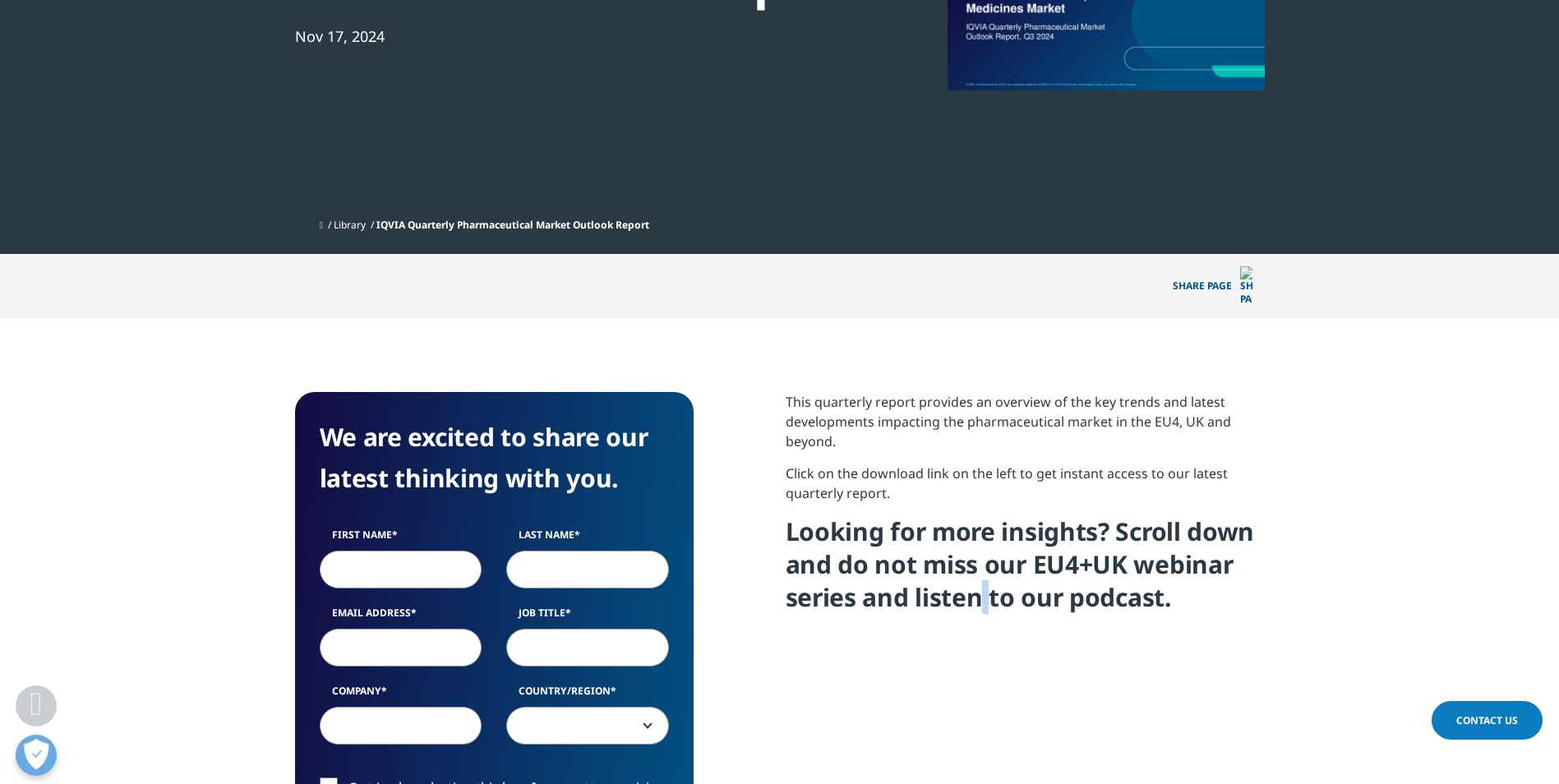 click on "Looking for more insights? Scroll down and do not miss our EU4+UK webinar series and listen to our podcast." at bounding box center [1025, 570] 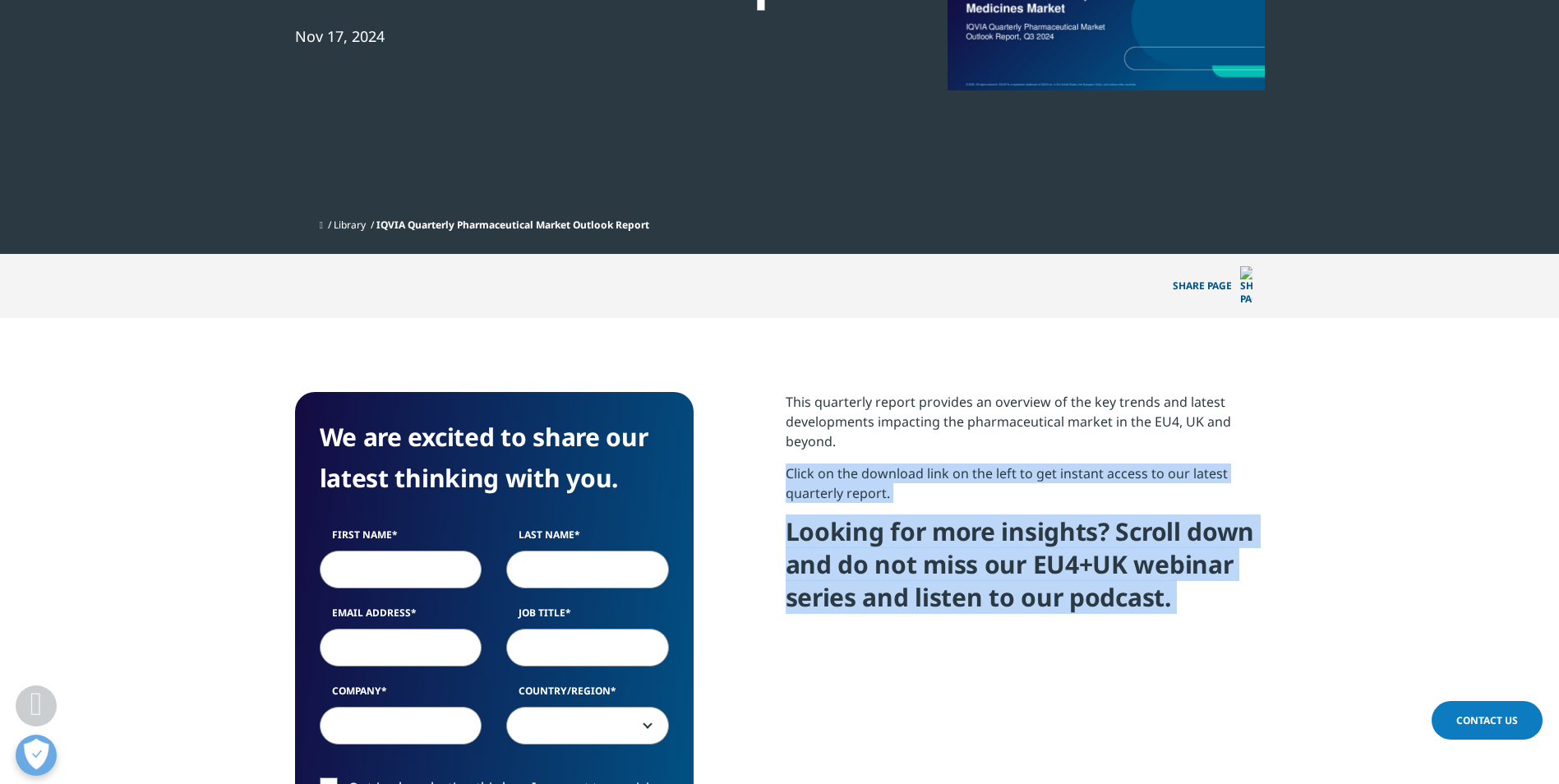 drag, startPoint x: 978, startPoint y: 582, endPoint x: 878, endPoint y: 462, distance: 156.20499 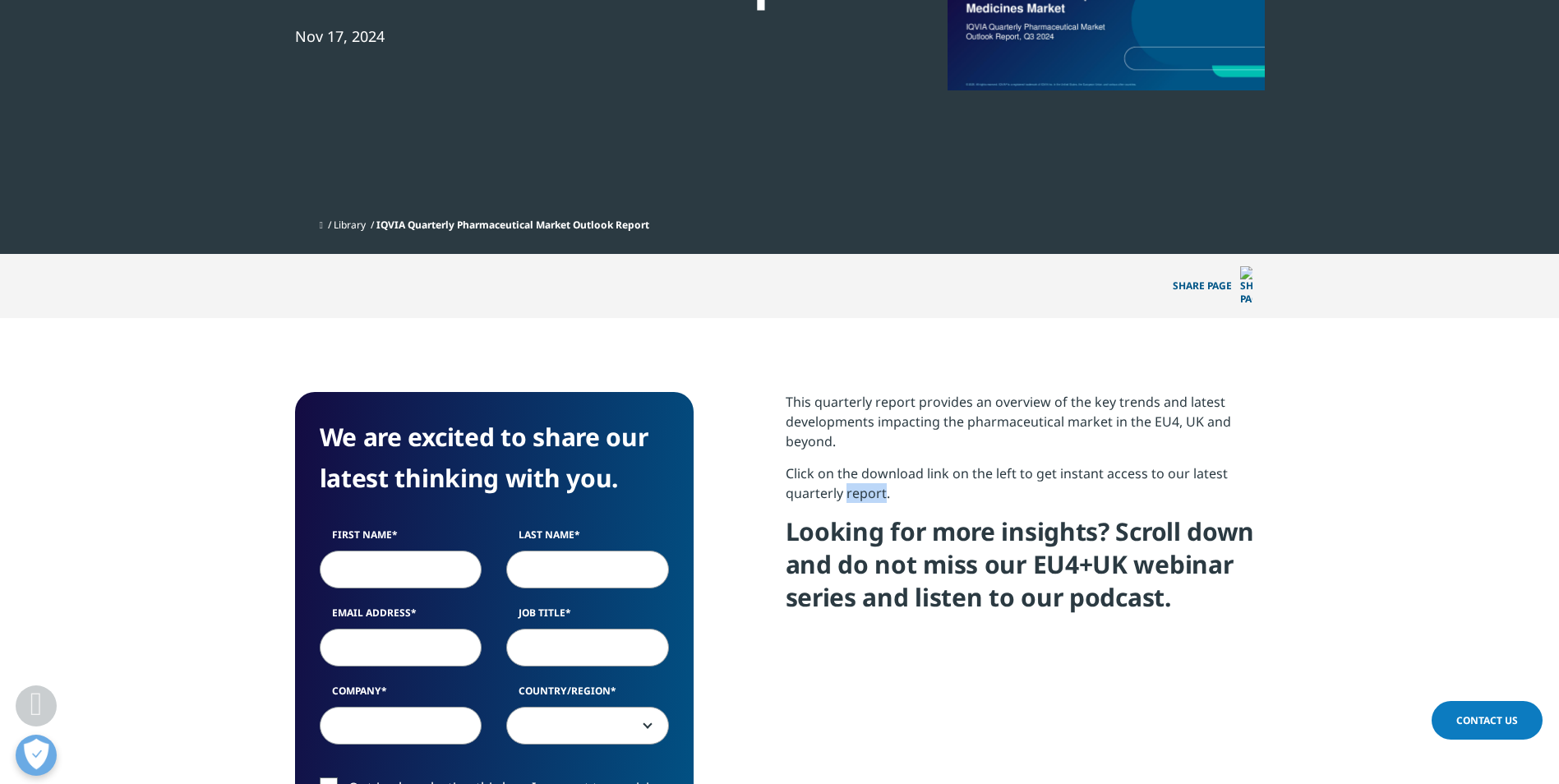 click on "Click on the download link on the left to get instant access to our latest quarterly report." at bounding box center [1025, 489] 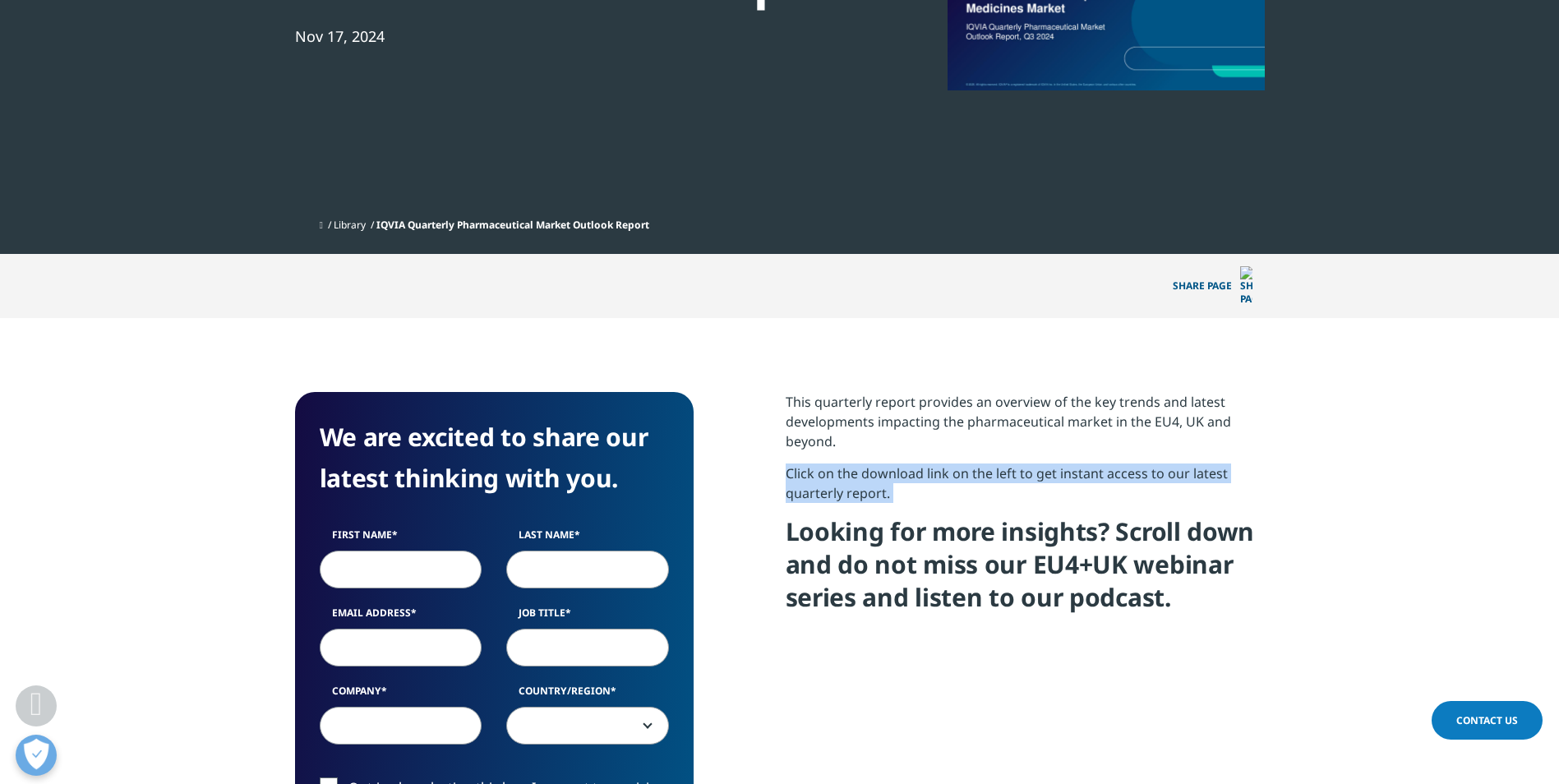 click on "Click on the download link on the left to get instant access to our latest quarterly report." at bounding box center (1025, 489) 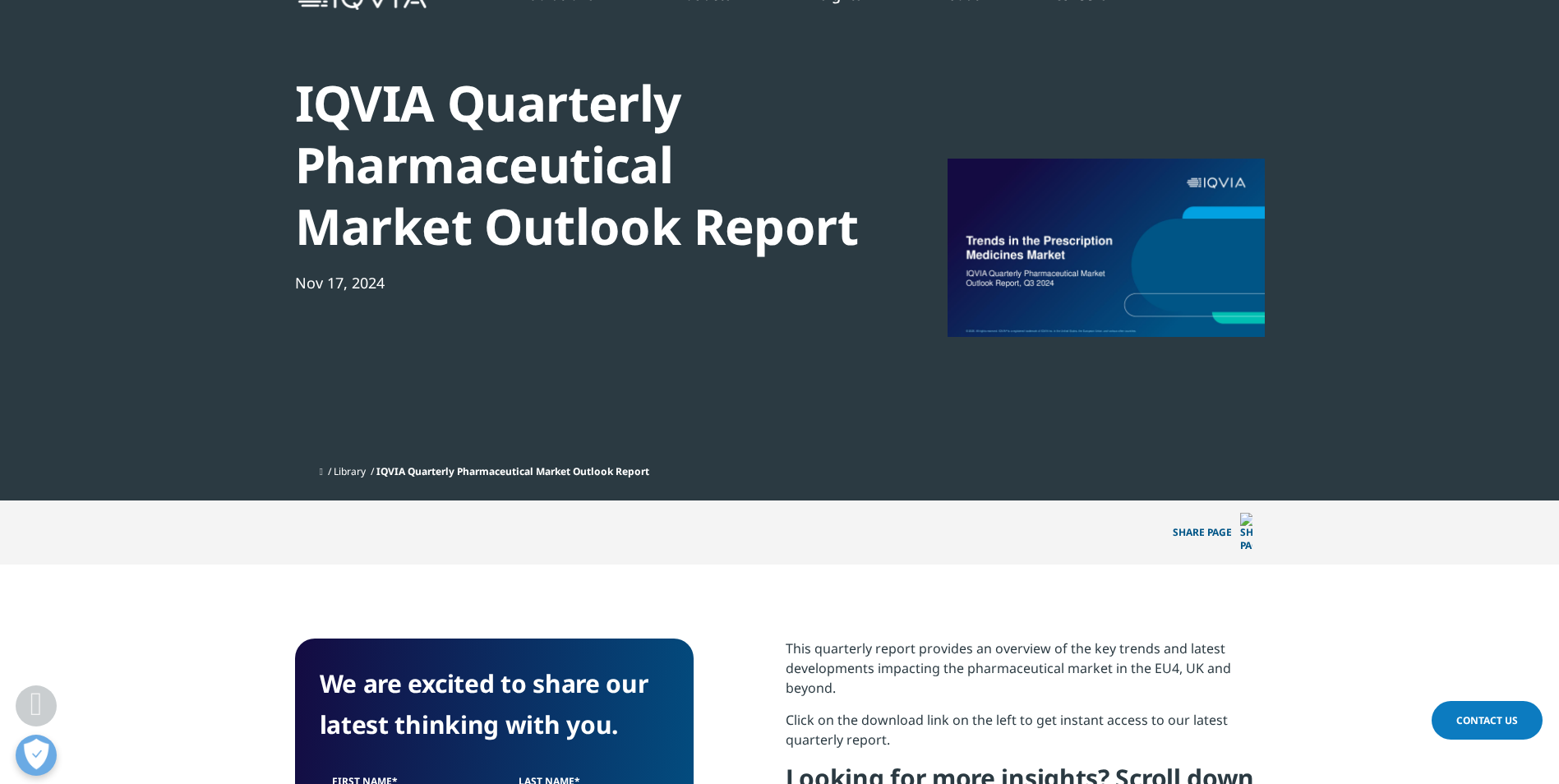 scroll, scrollTop: 0, scrollLeft: 0, axis: both 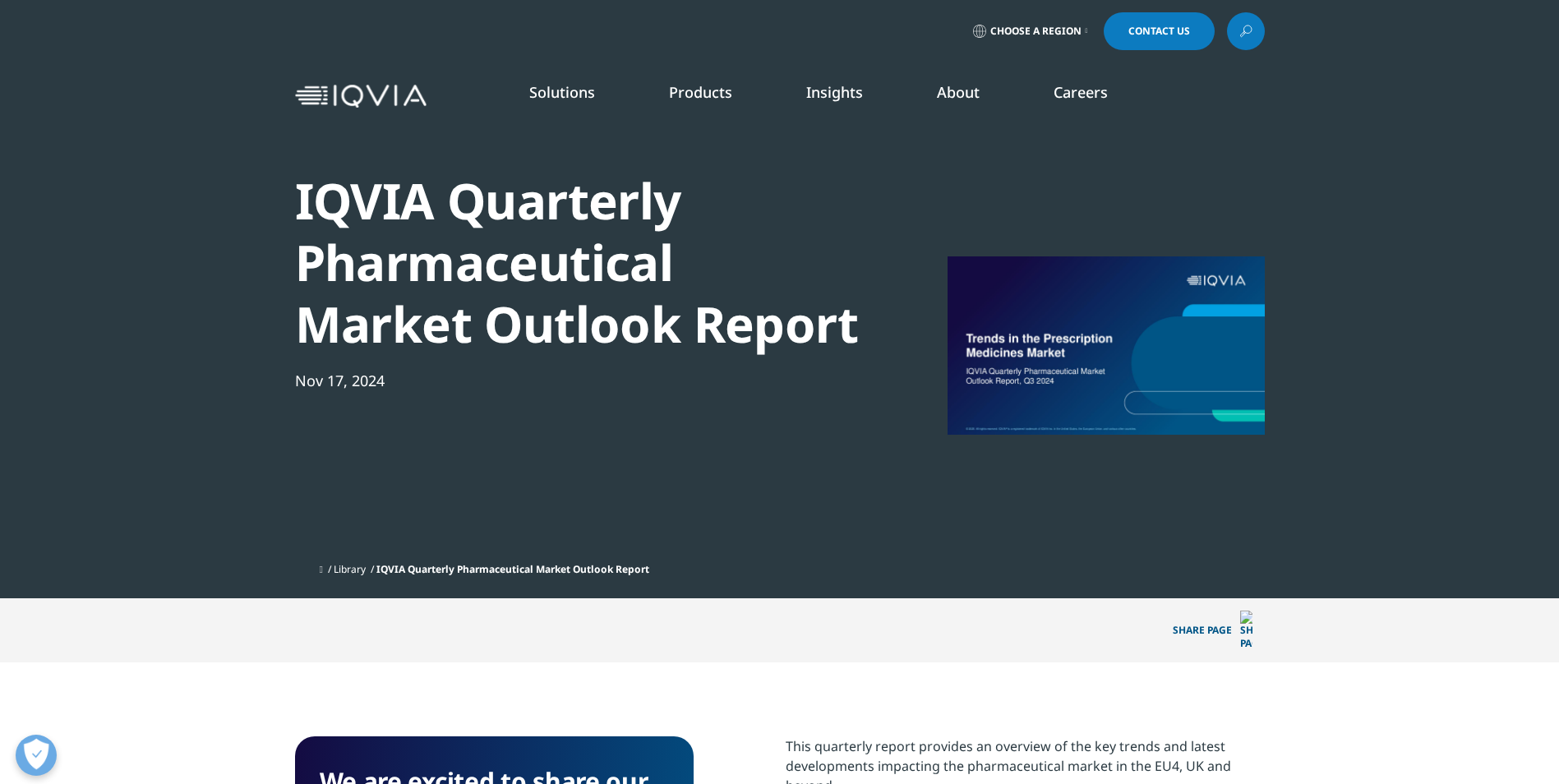 drag, startPoint x: 1308, startPoint y: 4, endPoint x: 755, endPoint y: 501, distance: 743.51732 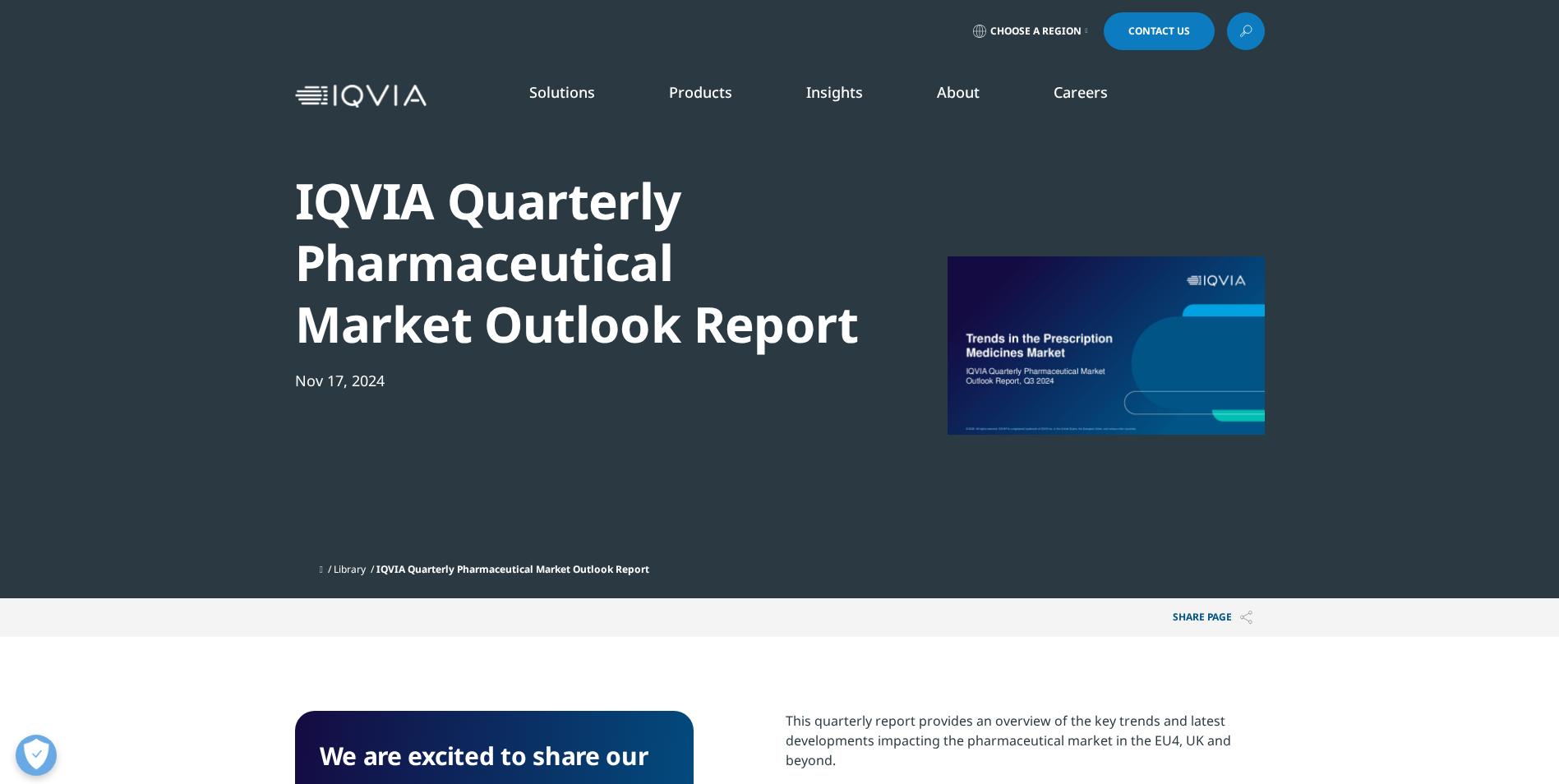 scroll, scrollTop: 0, scrollLeft: 0, axis: both 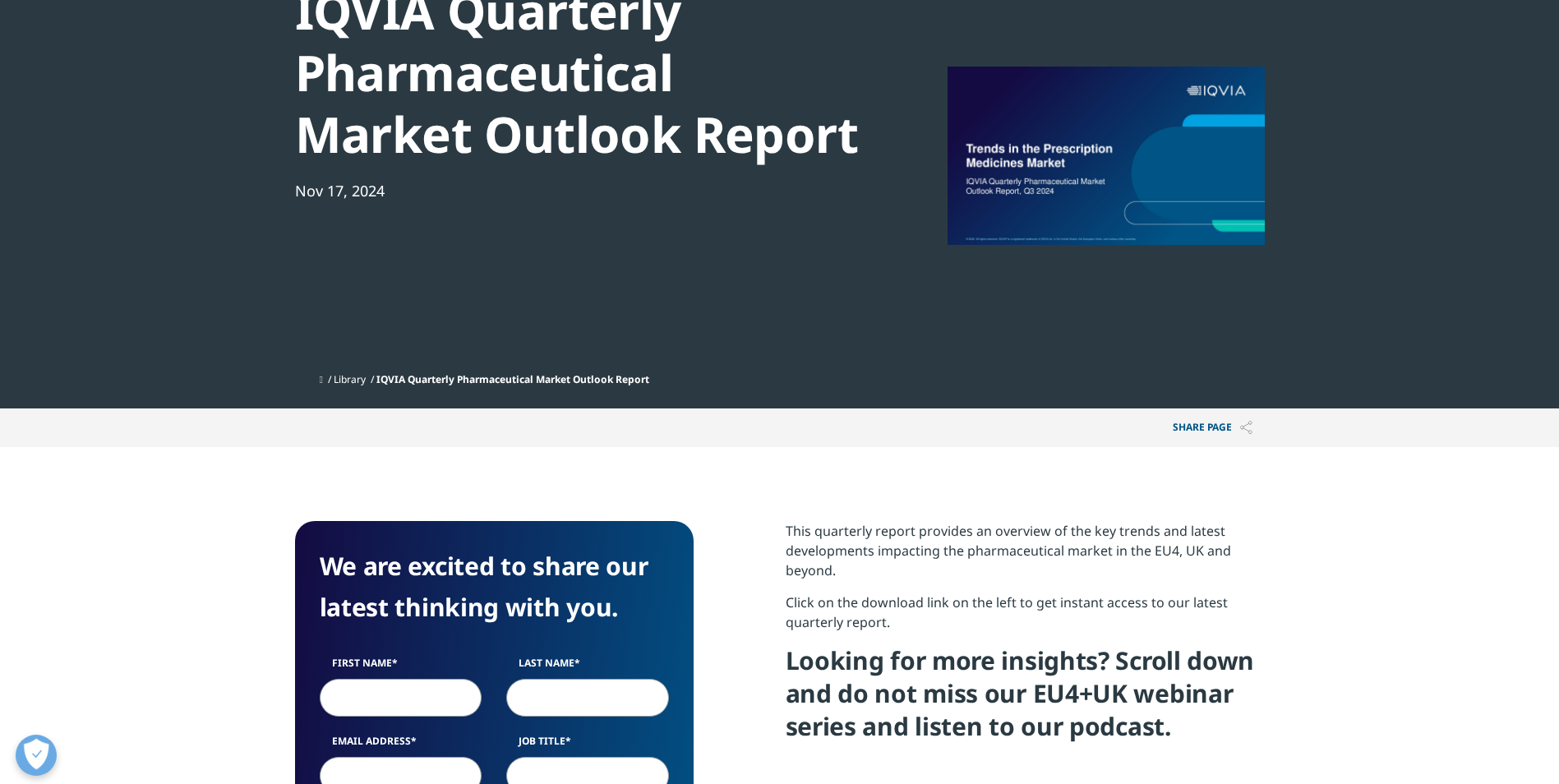 click at bounding box center (1106, 155) 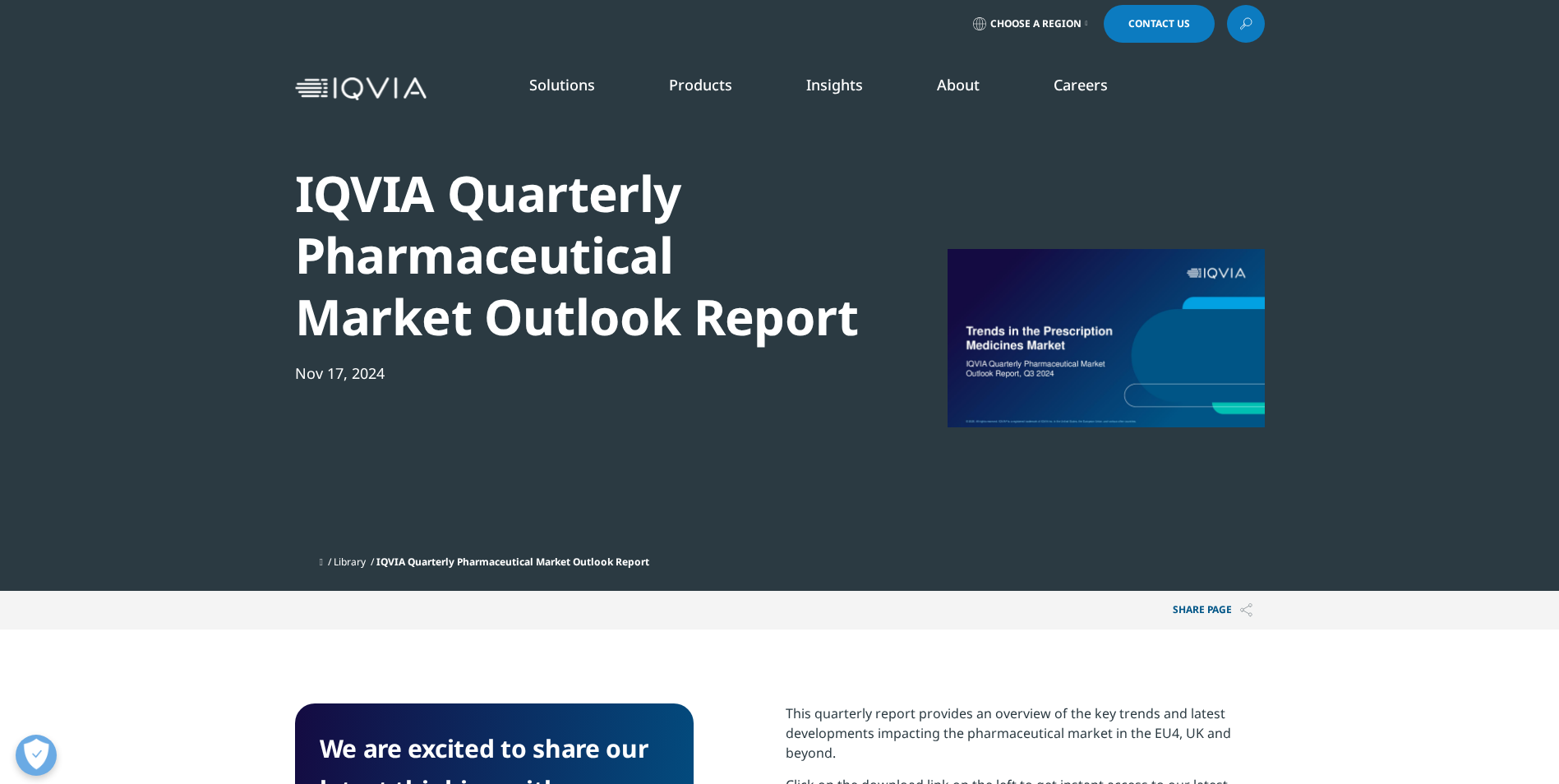 scroll, scrollTop: 0, scrollLeft: 0, axis: both 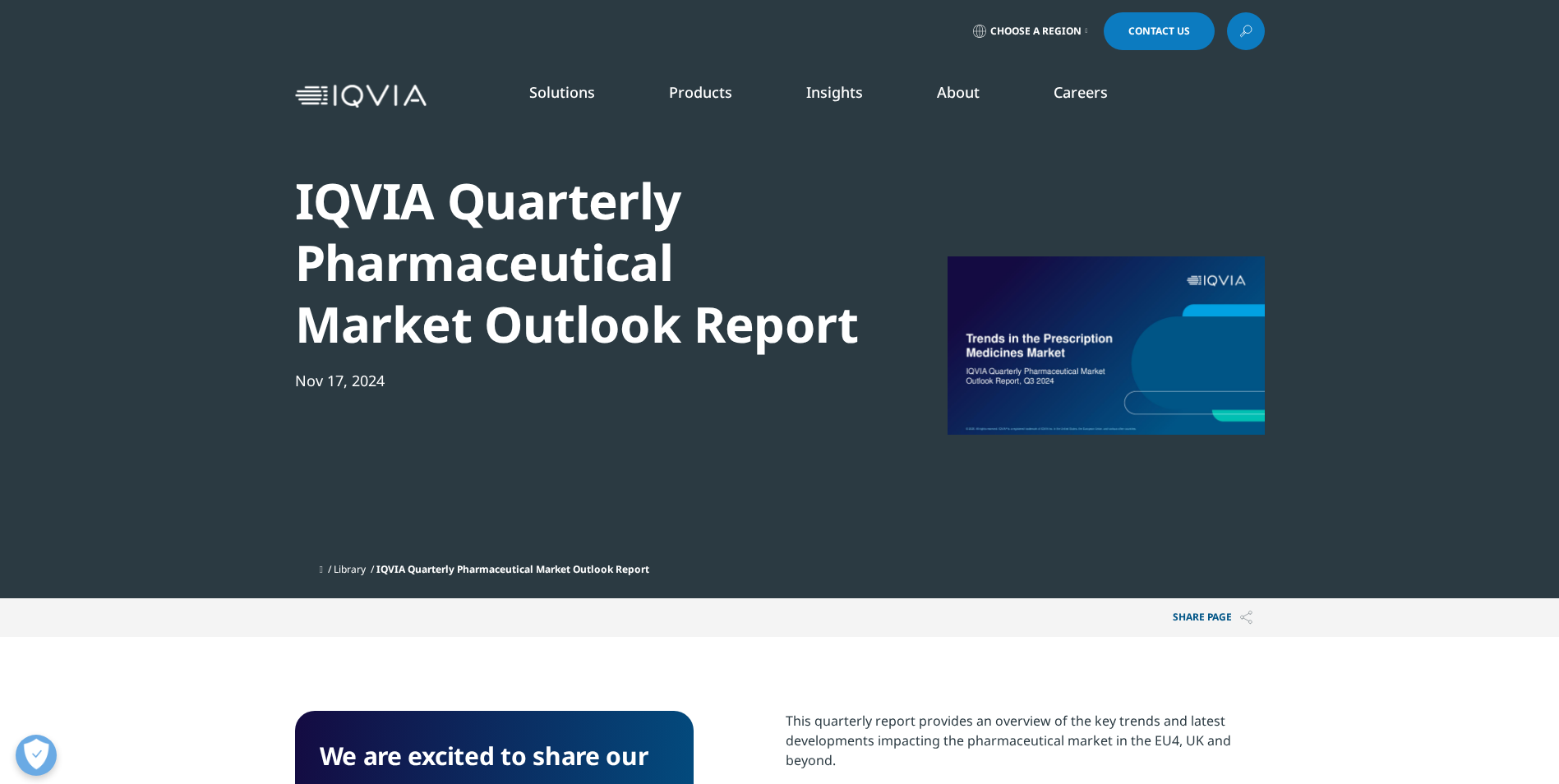 click on "IQVIA Quarterly Pharmaceutical Market Outlook Report" at bounding box center [577, 262] 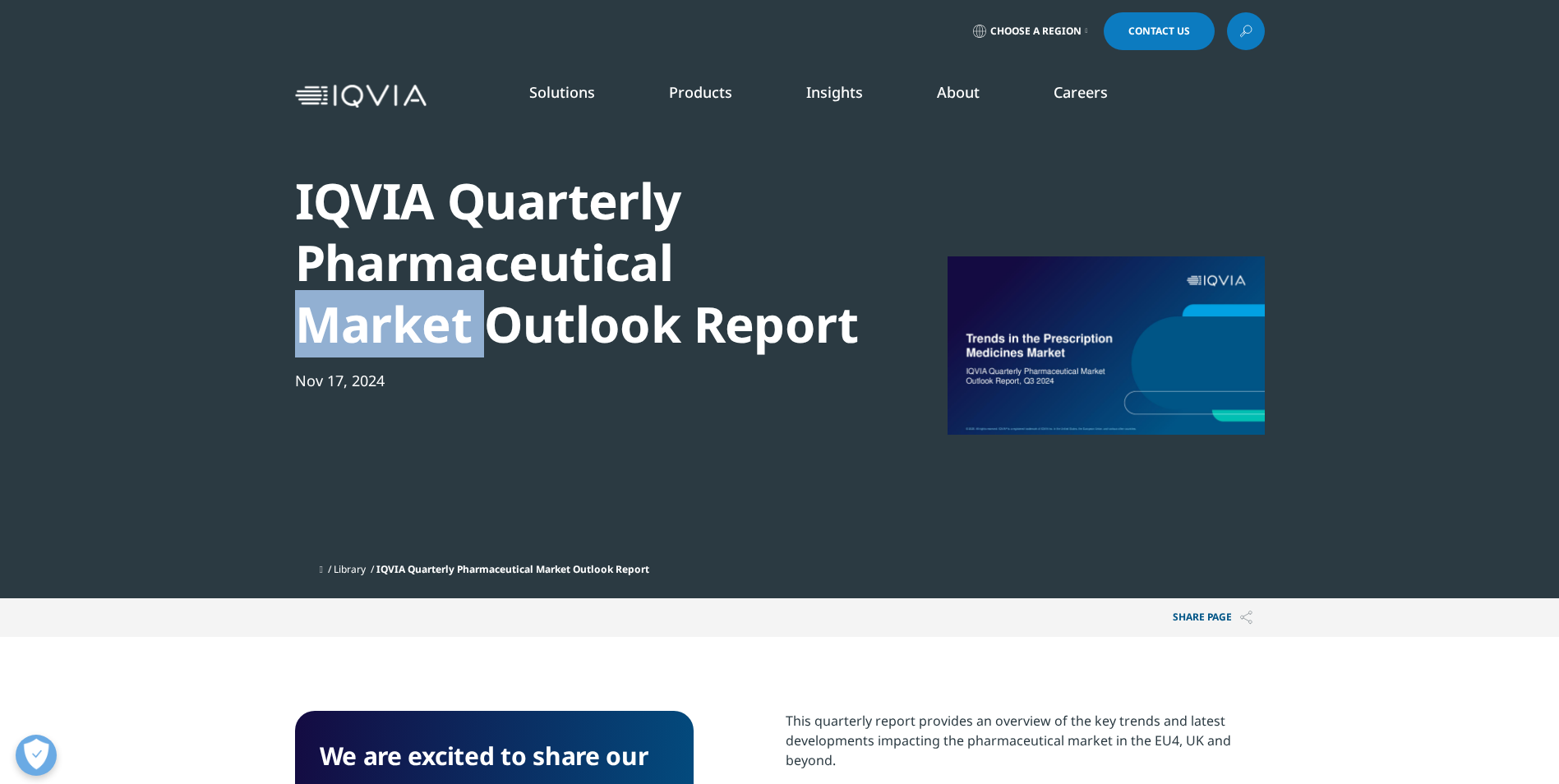 click on "IQVIA Quarterly Pharmaceutical Market Outlook Report" at bounding box center [577, 262] 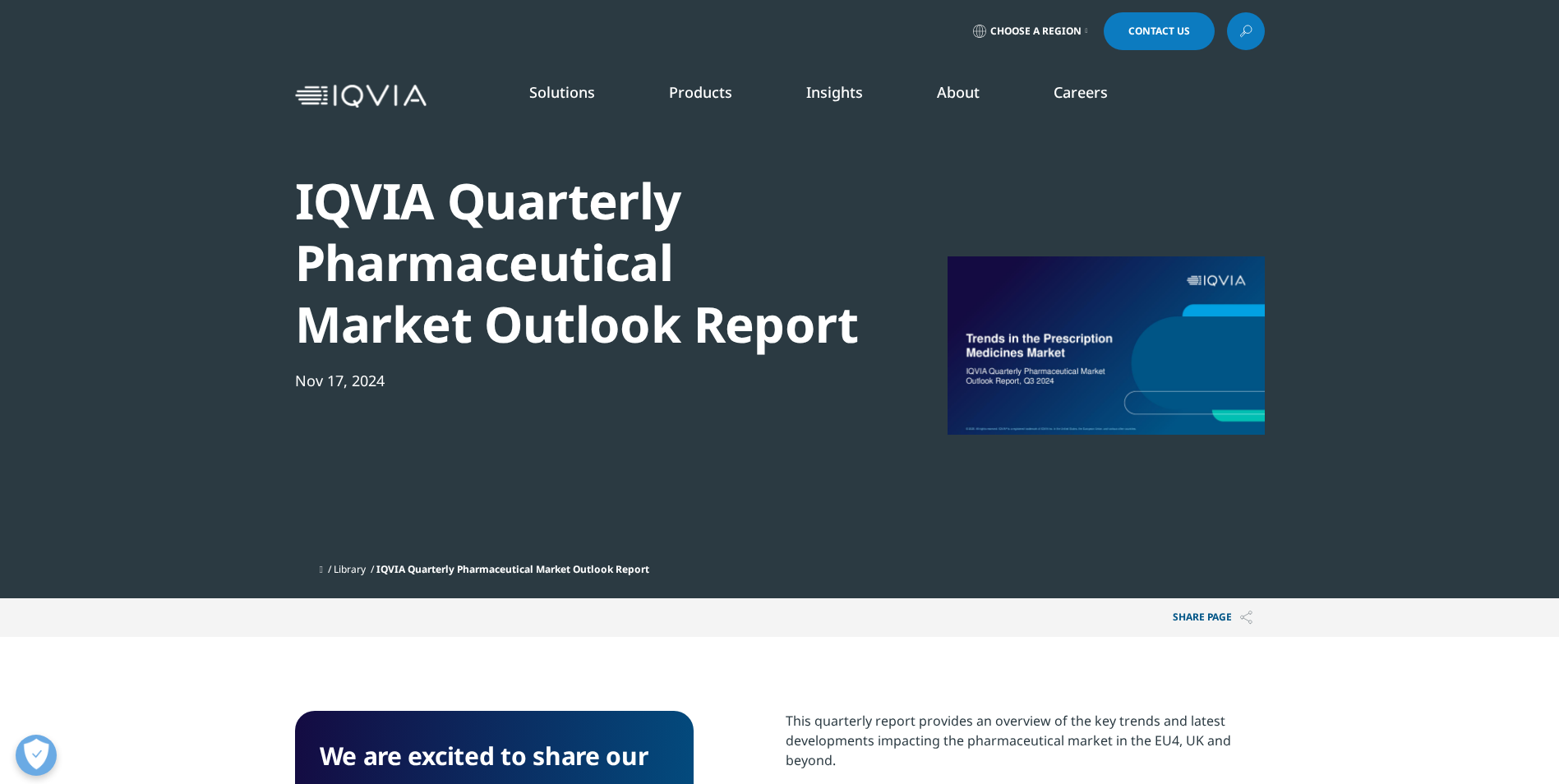 click at bounding box center (1106, 345) 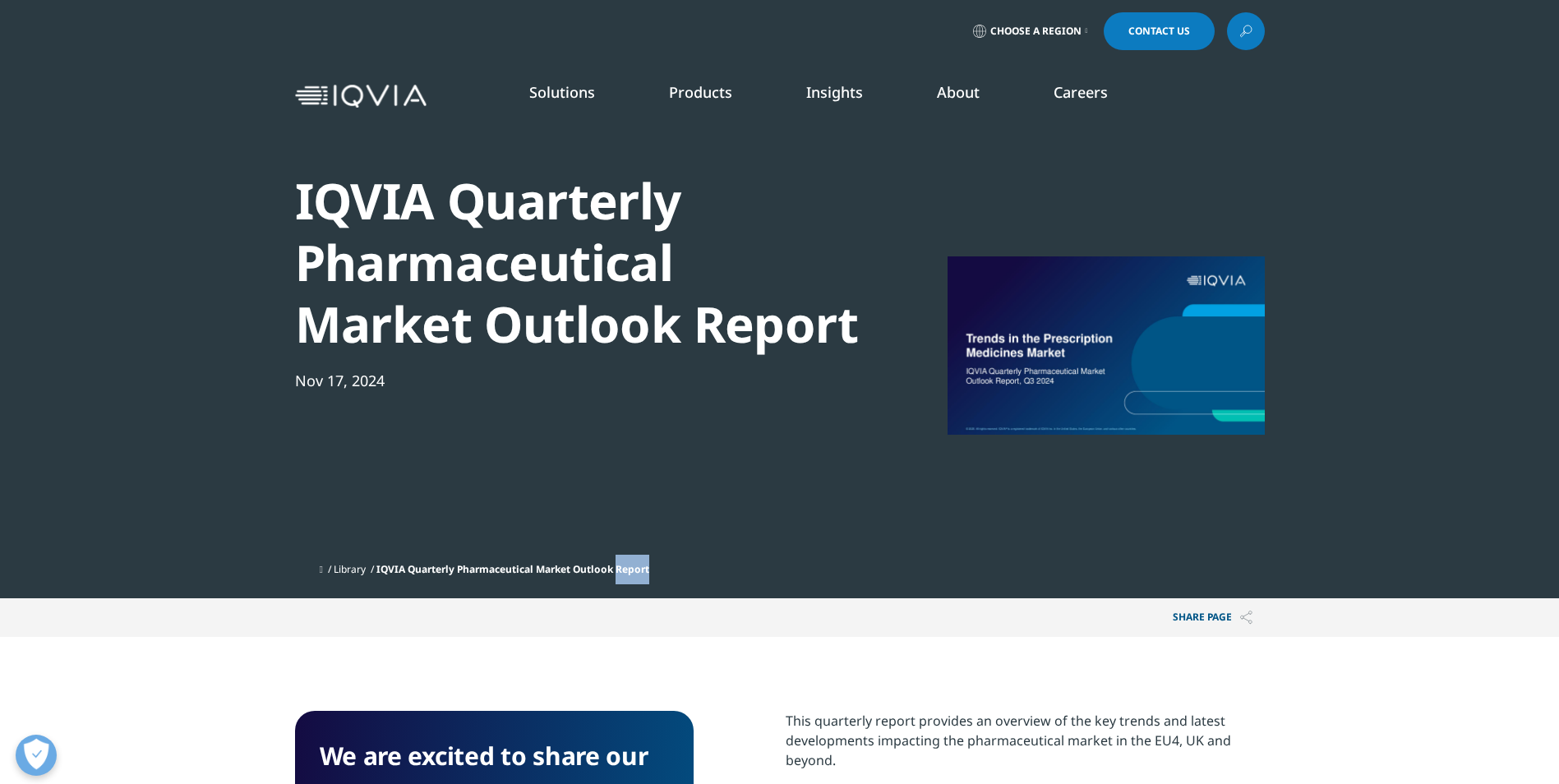 click on "IQVIA Quarterly Pharmaceutical Market Outlook Report" at bounding box center [513, 569] 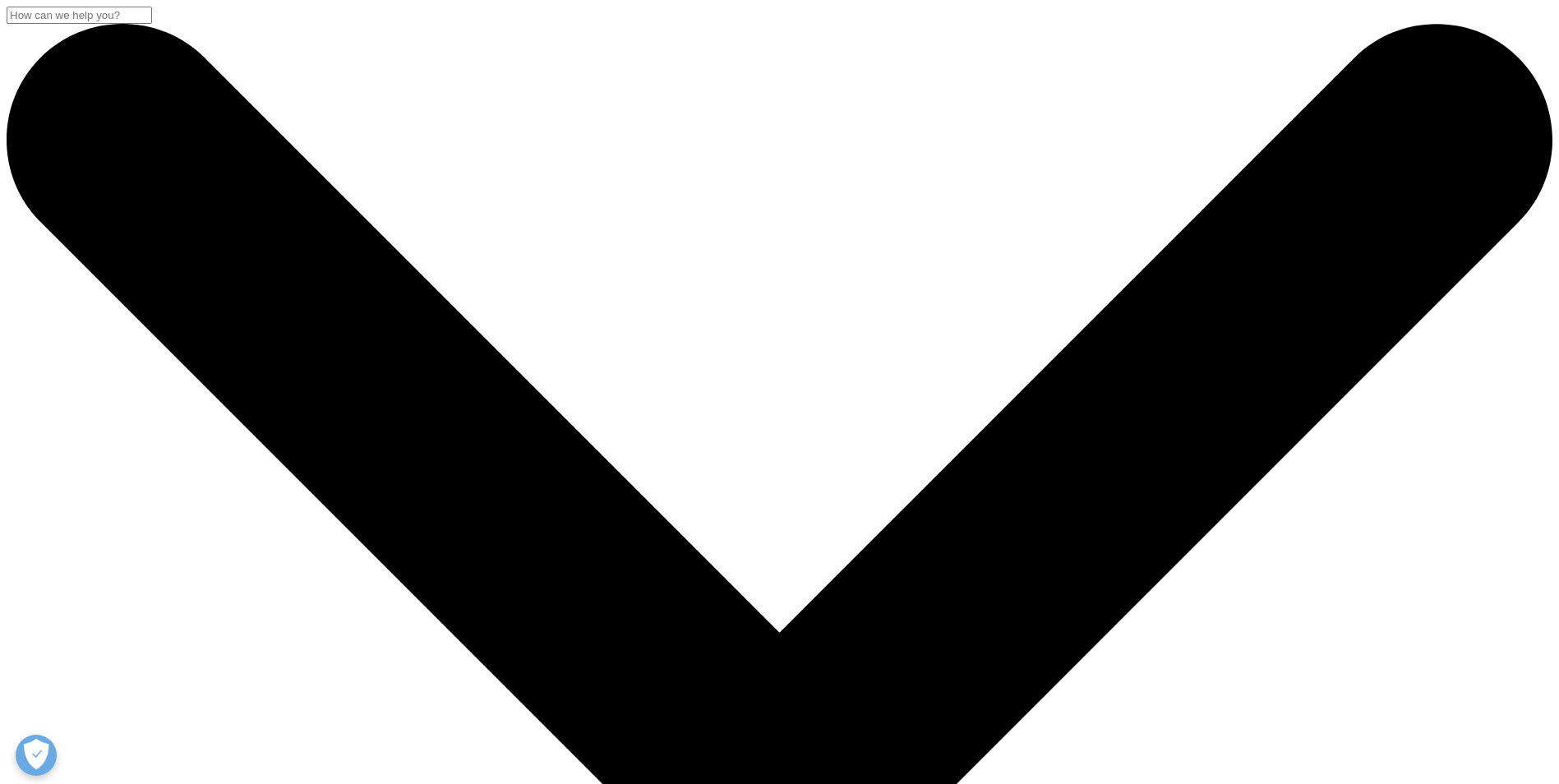 scroll, scrollTop: 0, scrollLeft: 0, axis: both 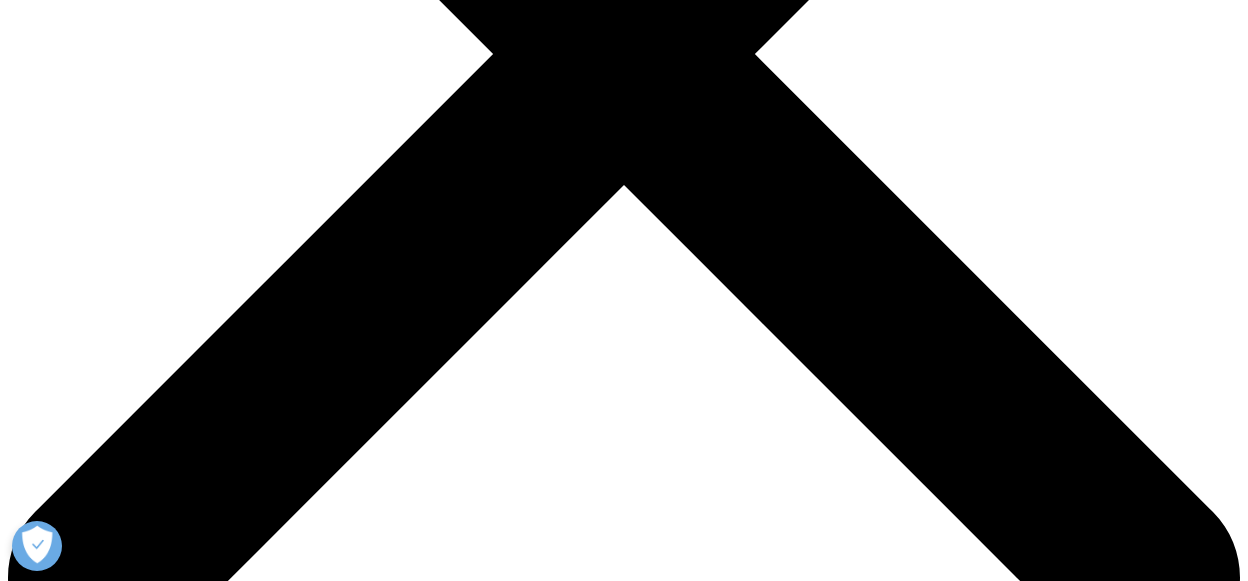 click on "IQVIA Quarterly Pharmaceutical Market Outlook Report" at bounding box center [644, 20954] 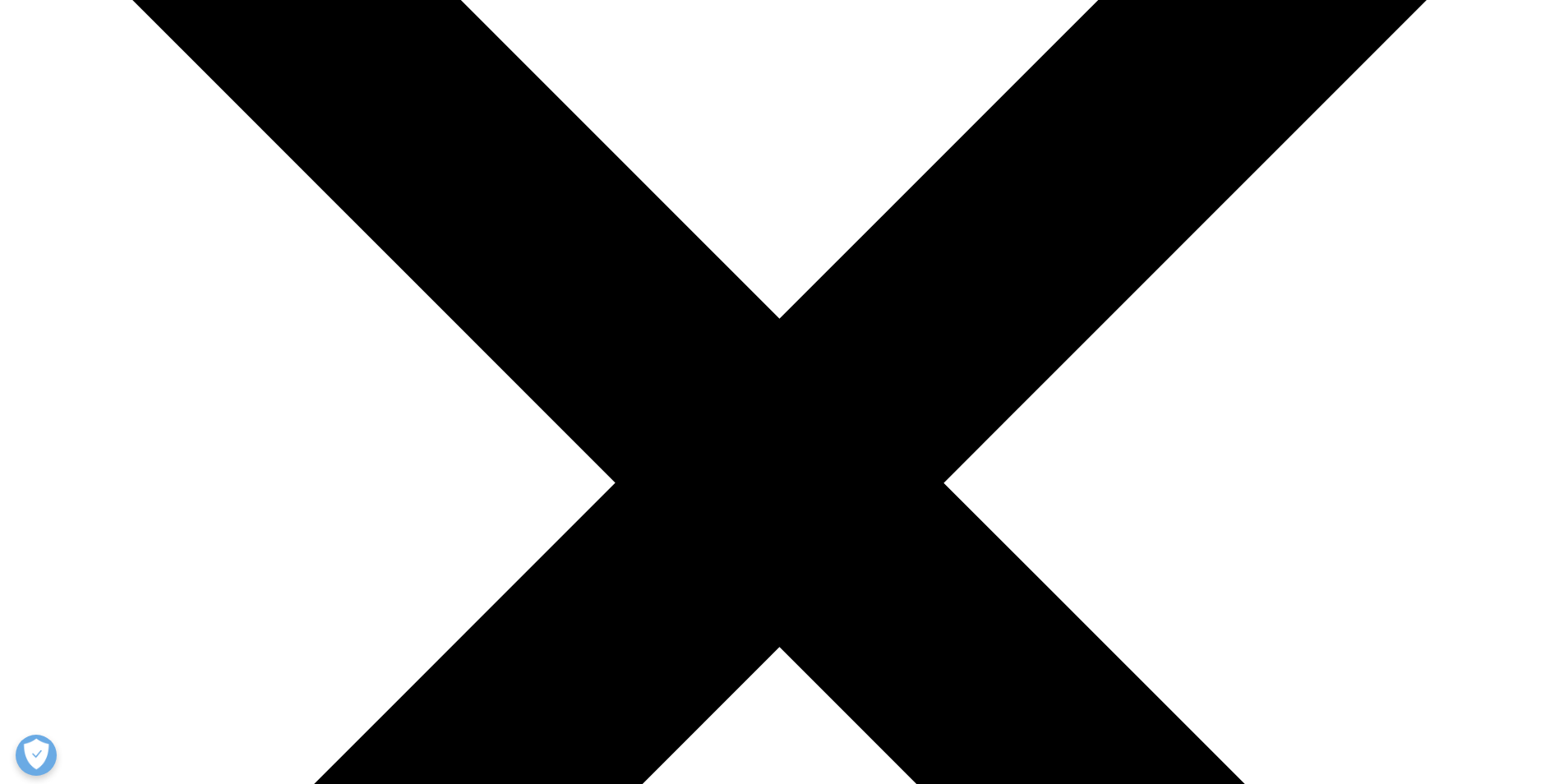 scroll, scrollTop: 0, scrollLeft: 0, axis: both 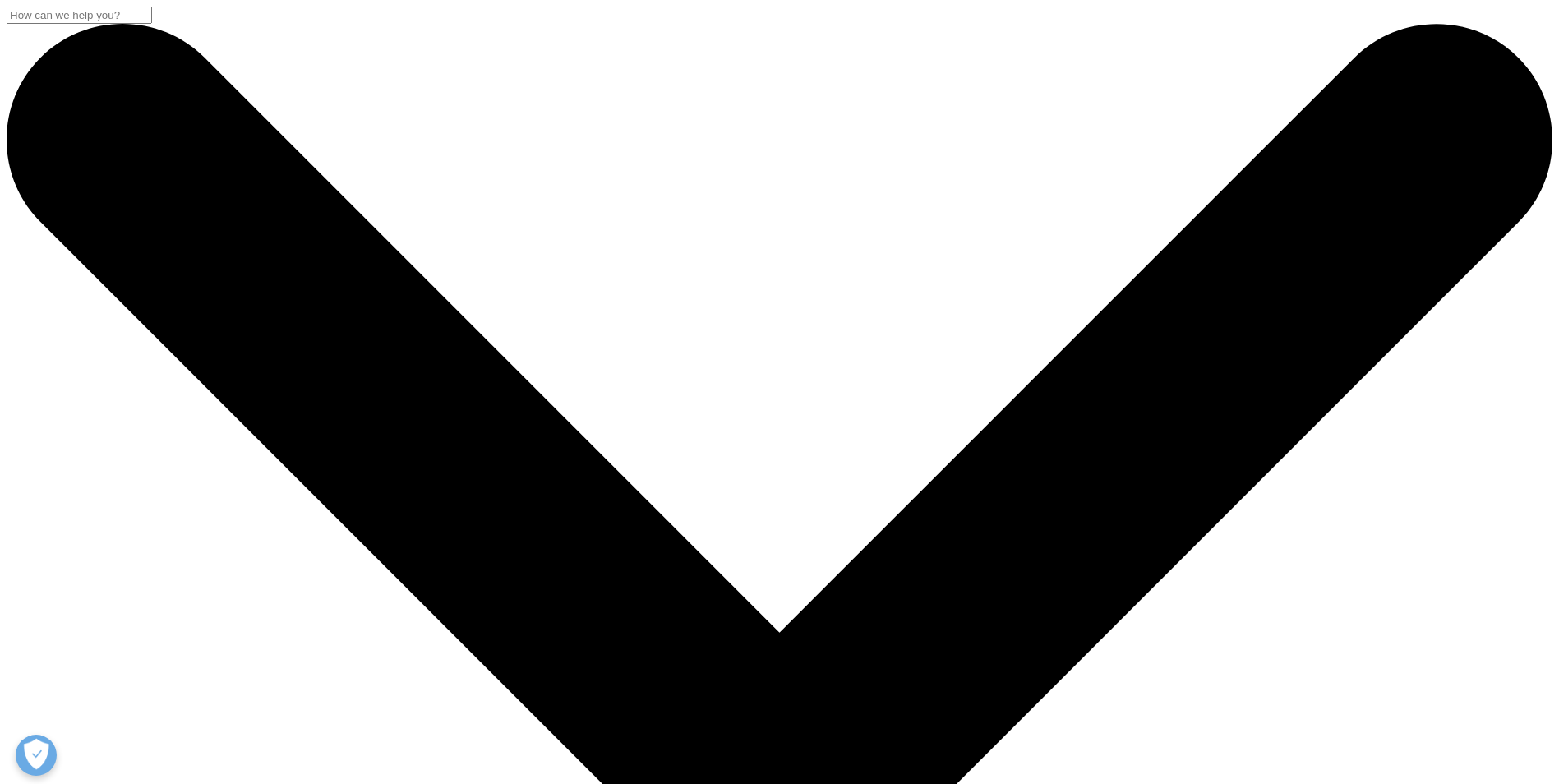 click at bounding box center [235, 4936] 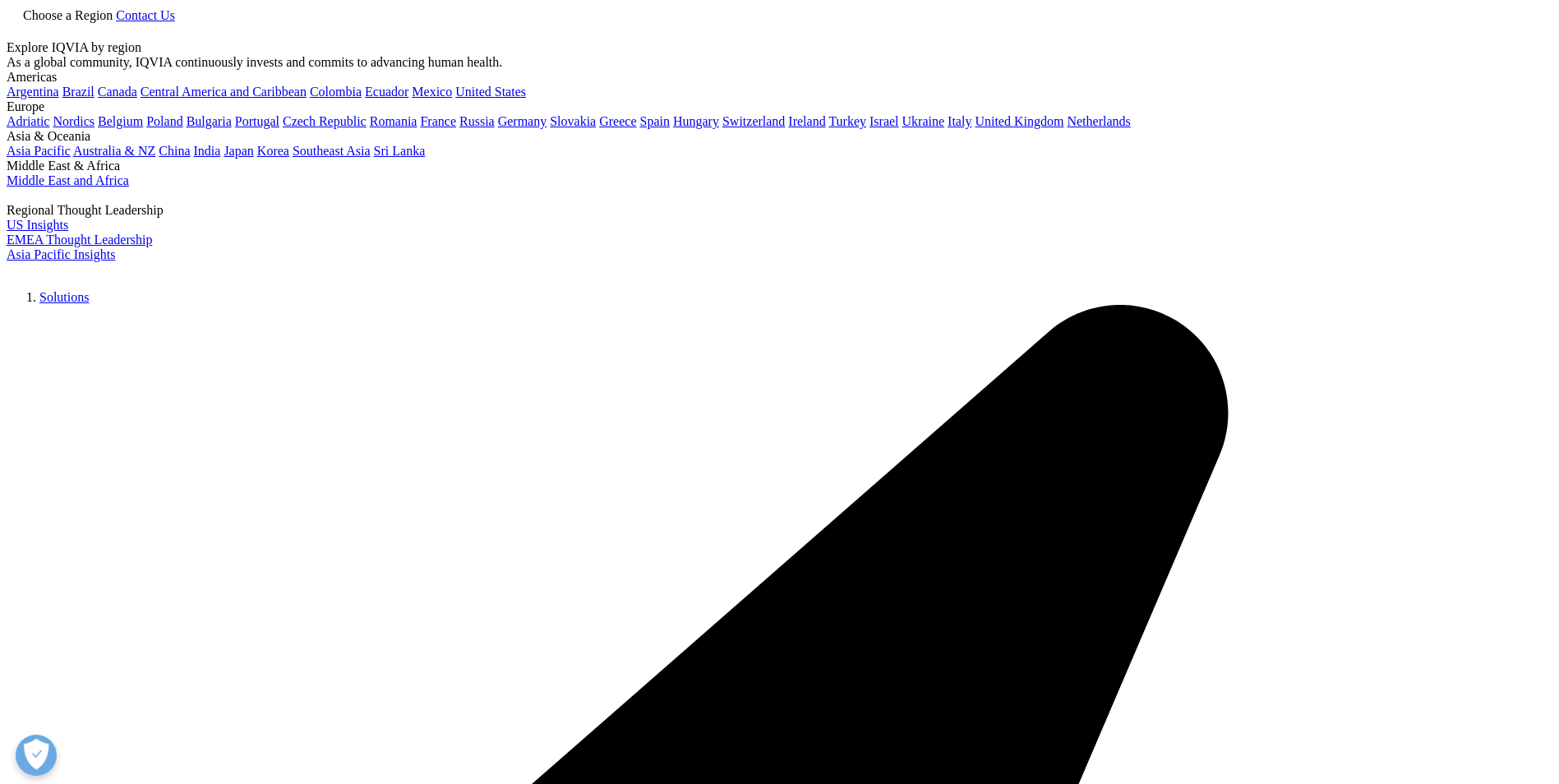 scroll, scrollTop: 0, scrollLeft: 0, axis: both 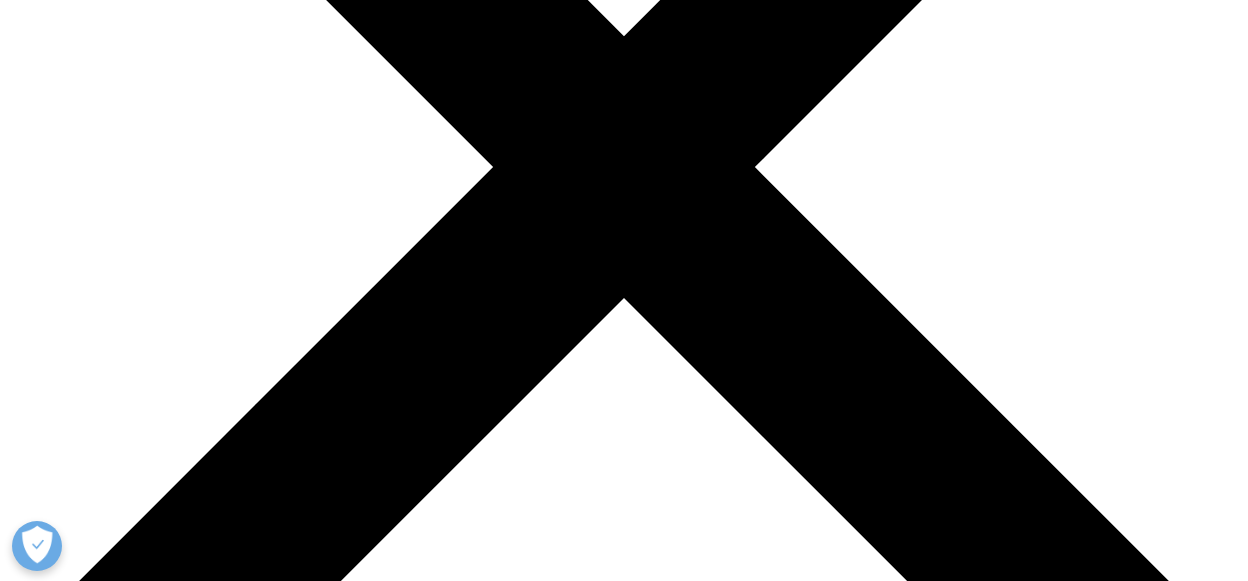 click on "The Global Use of Medicines 2024: Outlook to 2028" at bounding box center (217, 21138) 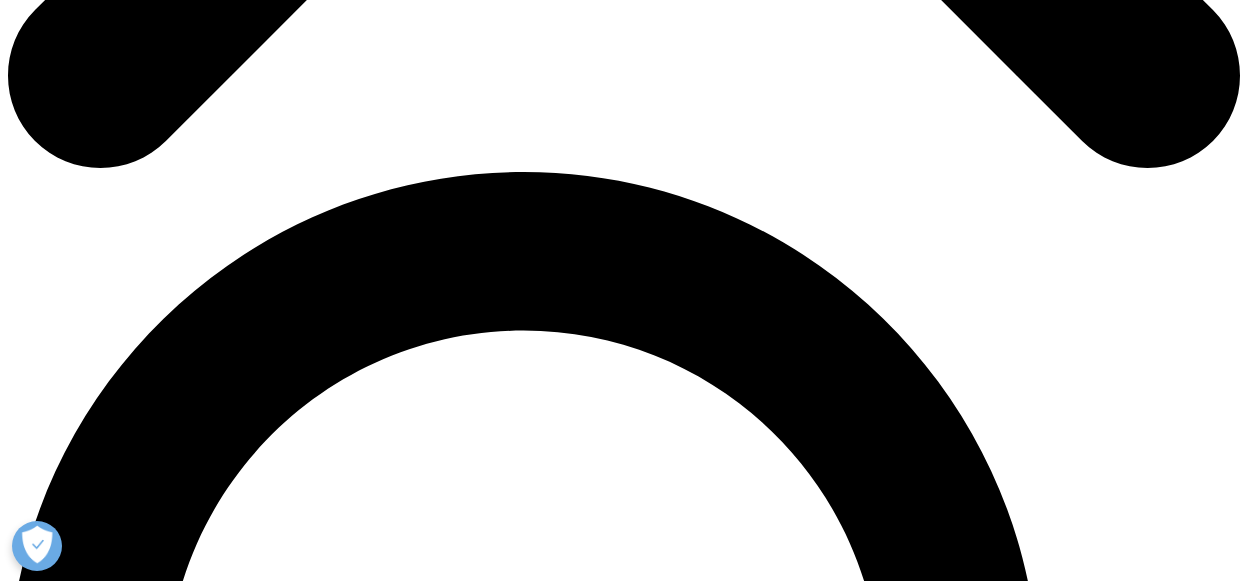 scroll, scrollTop: 1094, scrollLeft: 0, axis: vertical 